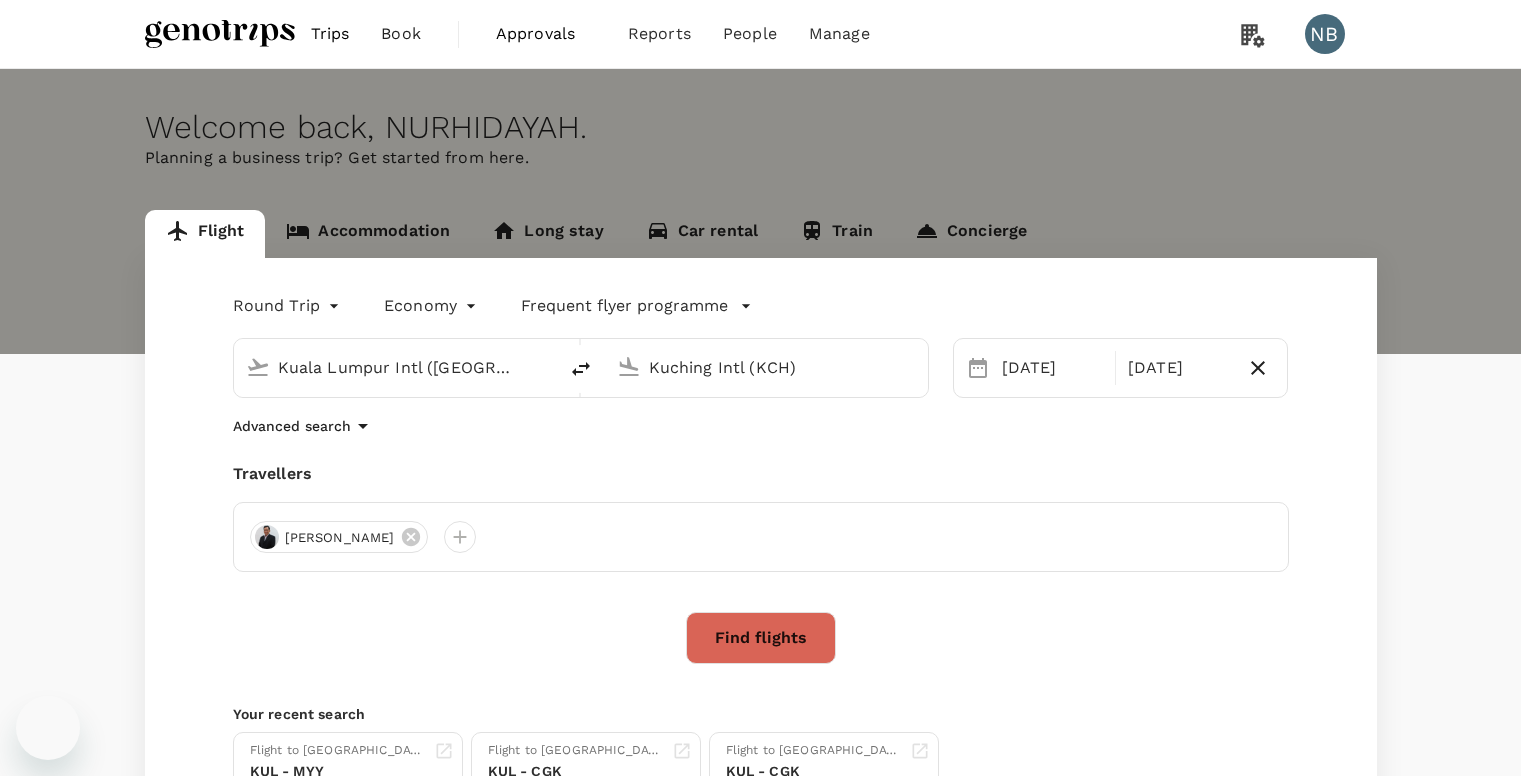 scroll, scrollTop: 0, scrollLeft: 0, axis: both 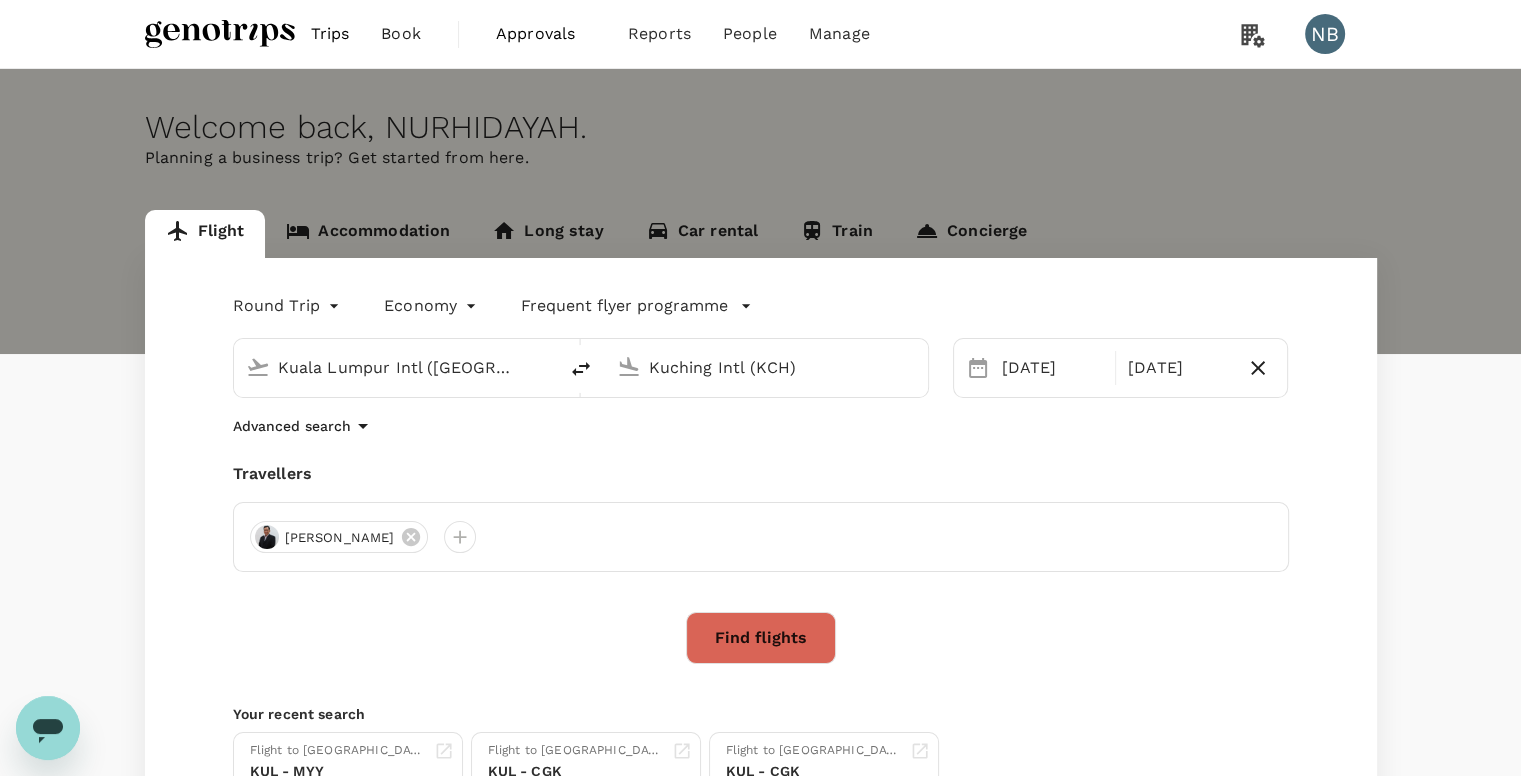 click on "Kuching Intl (KCH)" at bounding box center [767, 367] 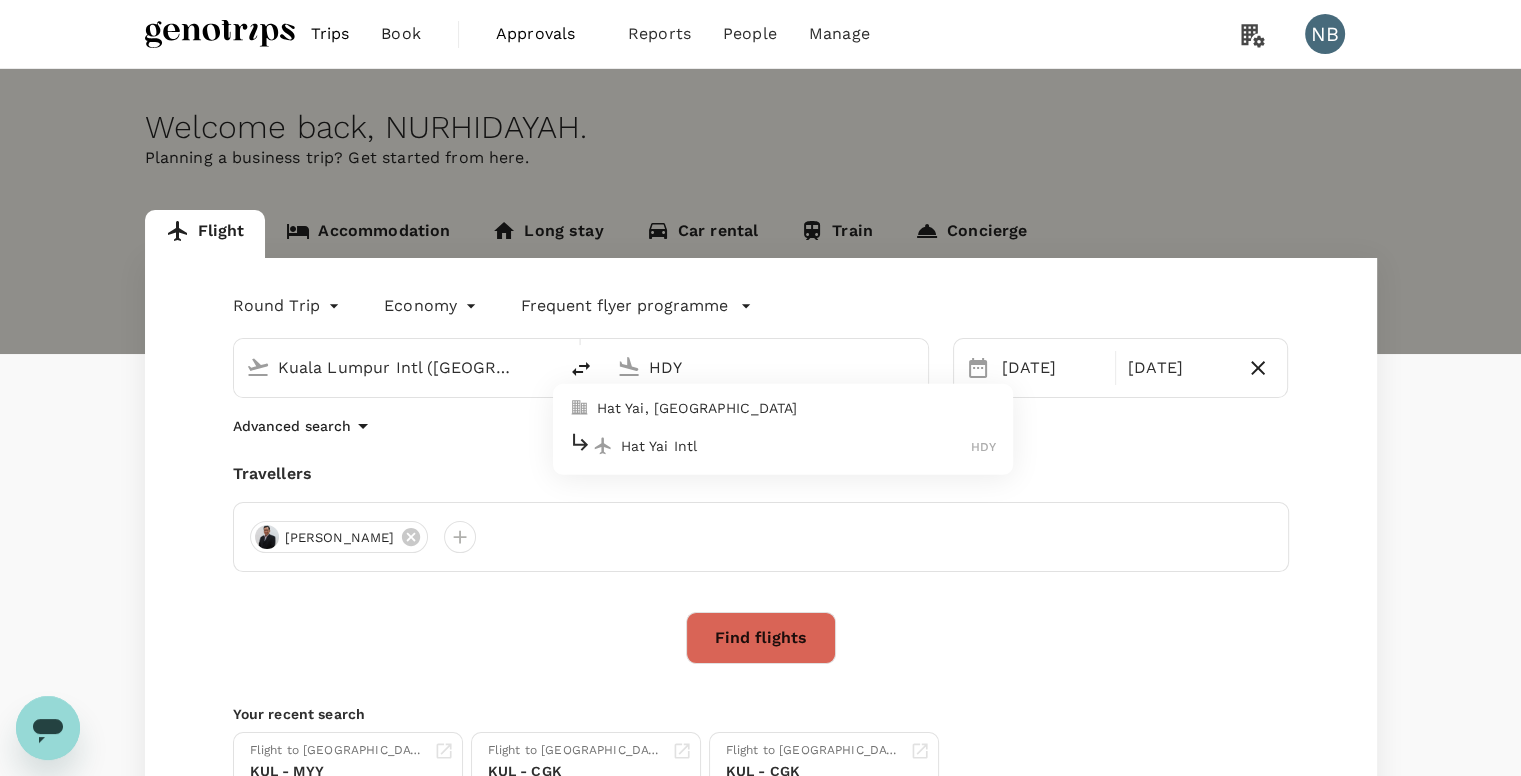 click on "Hat Yai Intl" at bounding box center (796, 446) 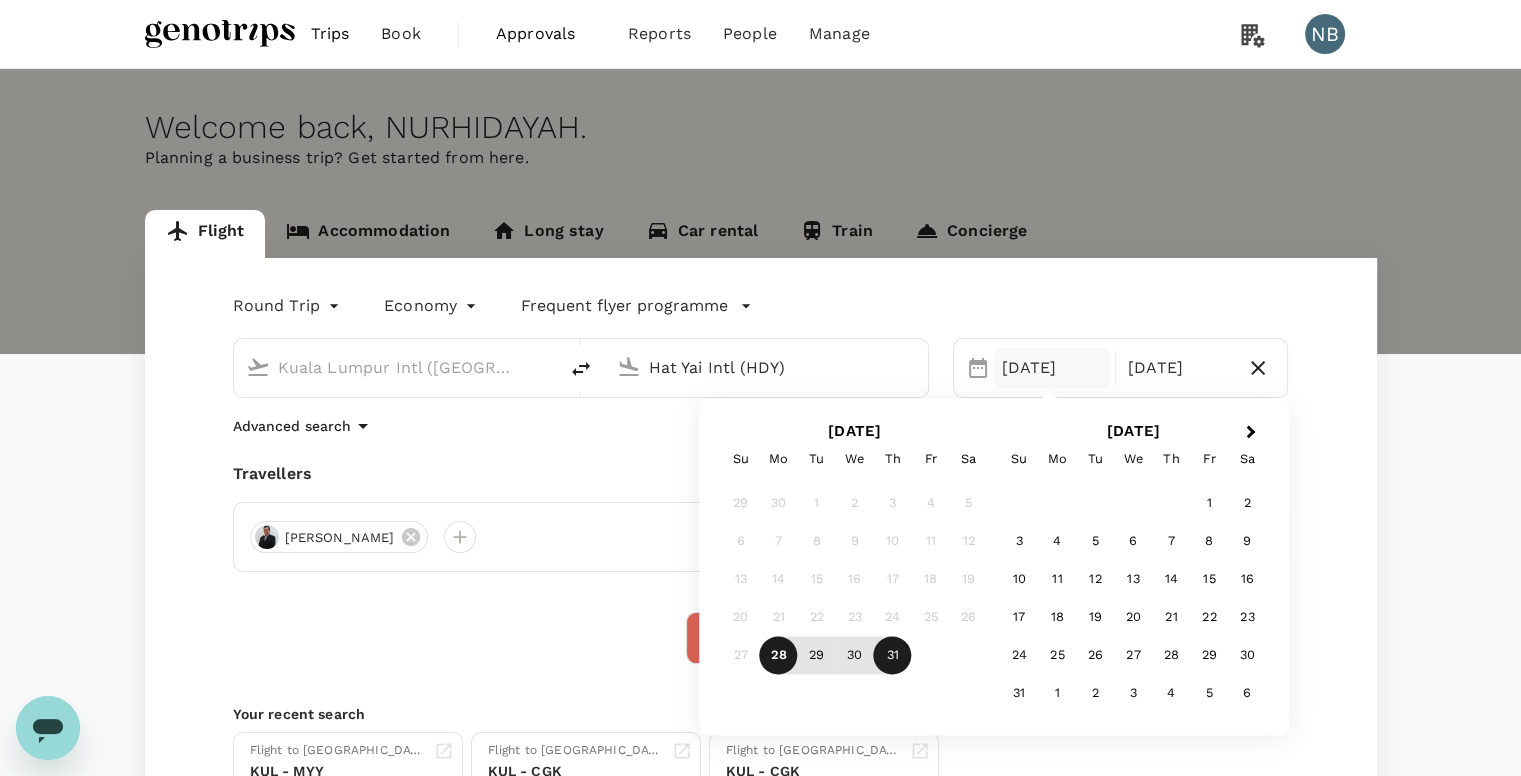 type on "Hat Yai Intl (HDY)" 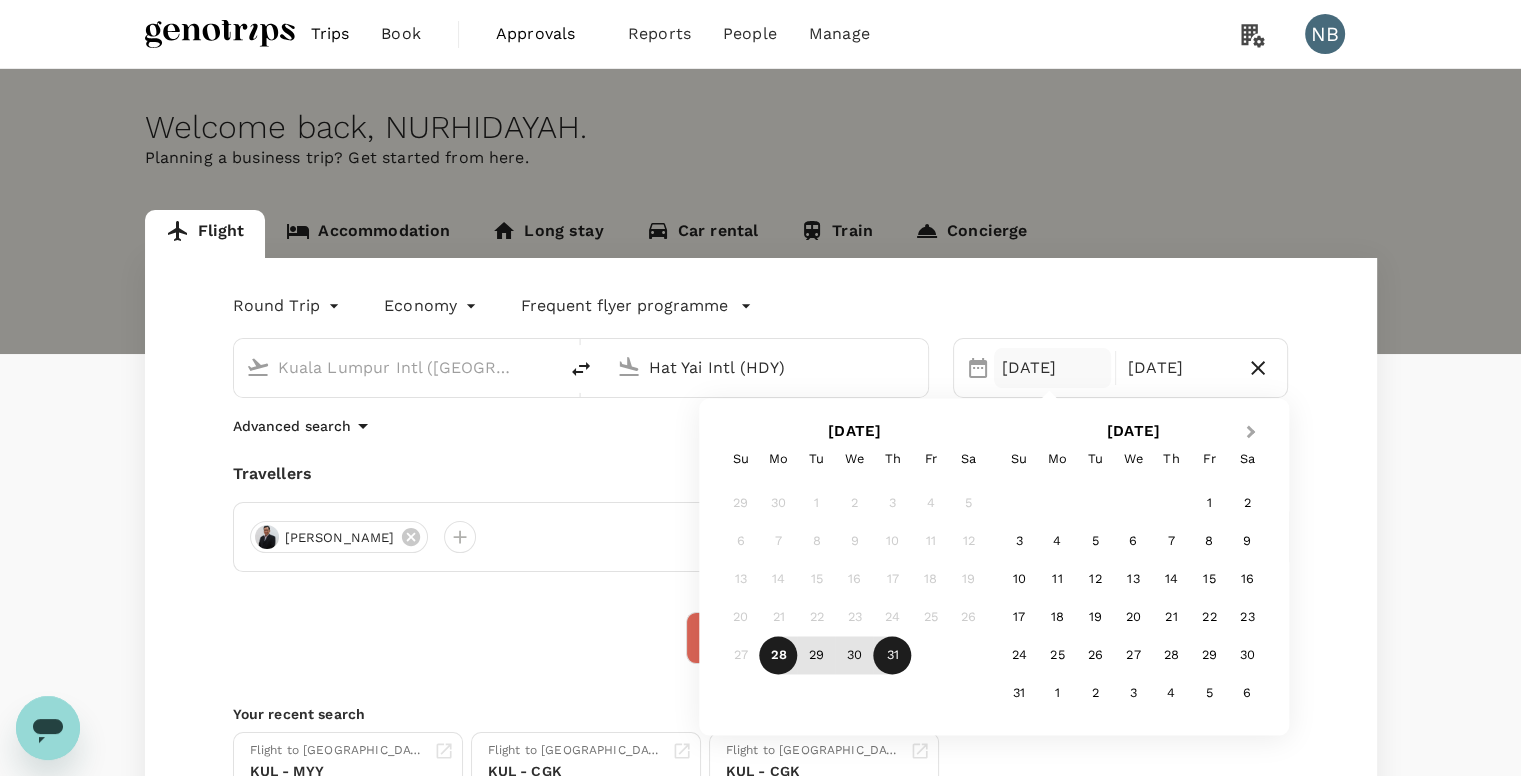 click on "Next Month" at bounding box center [1251, 432] 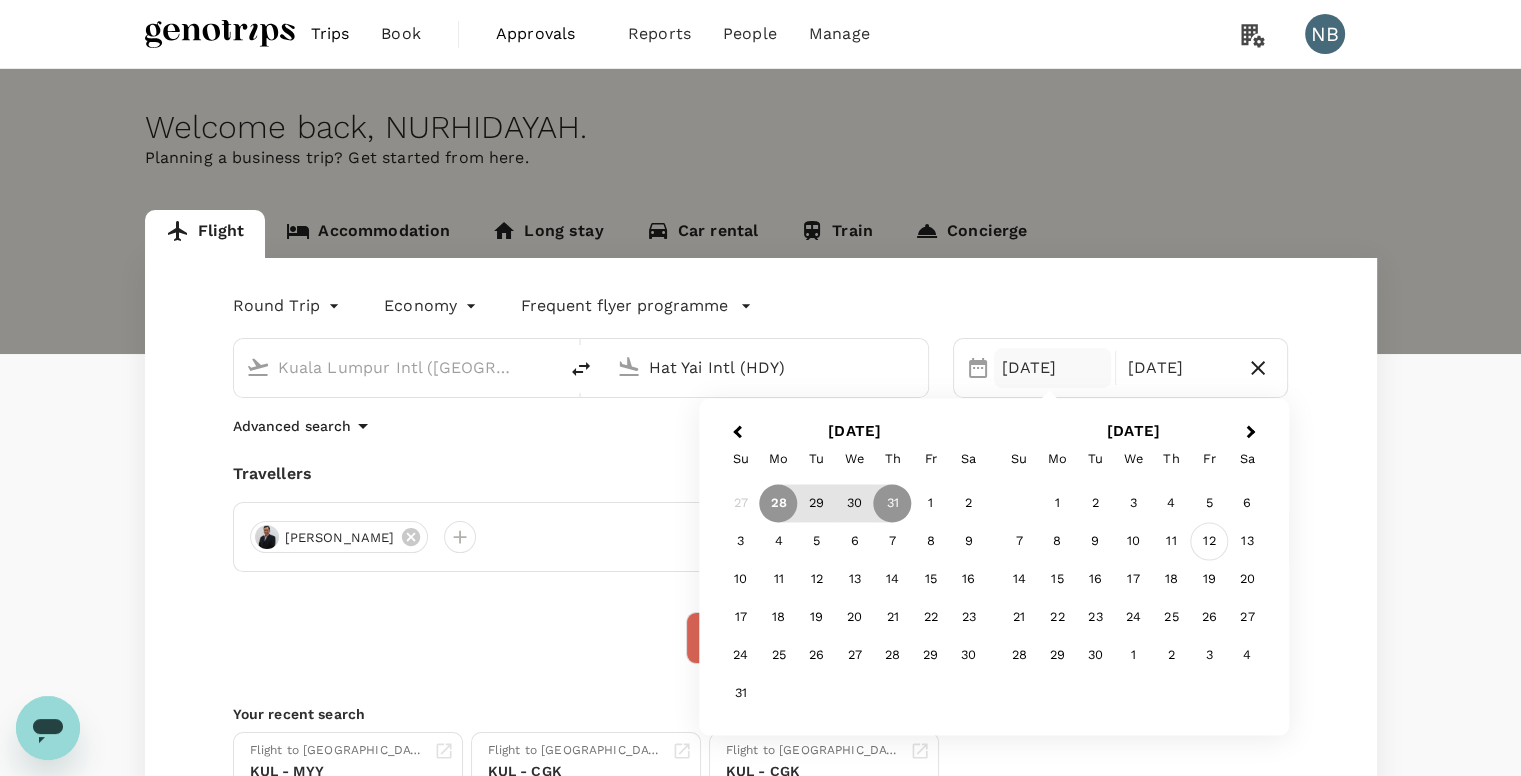 click on "12" at bounding box center (1209, 542) 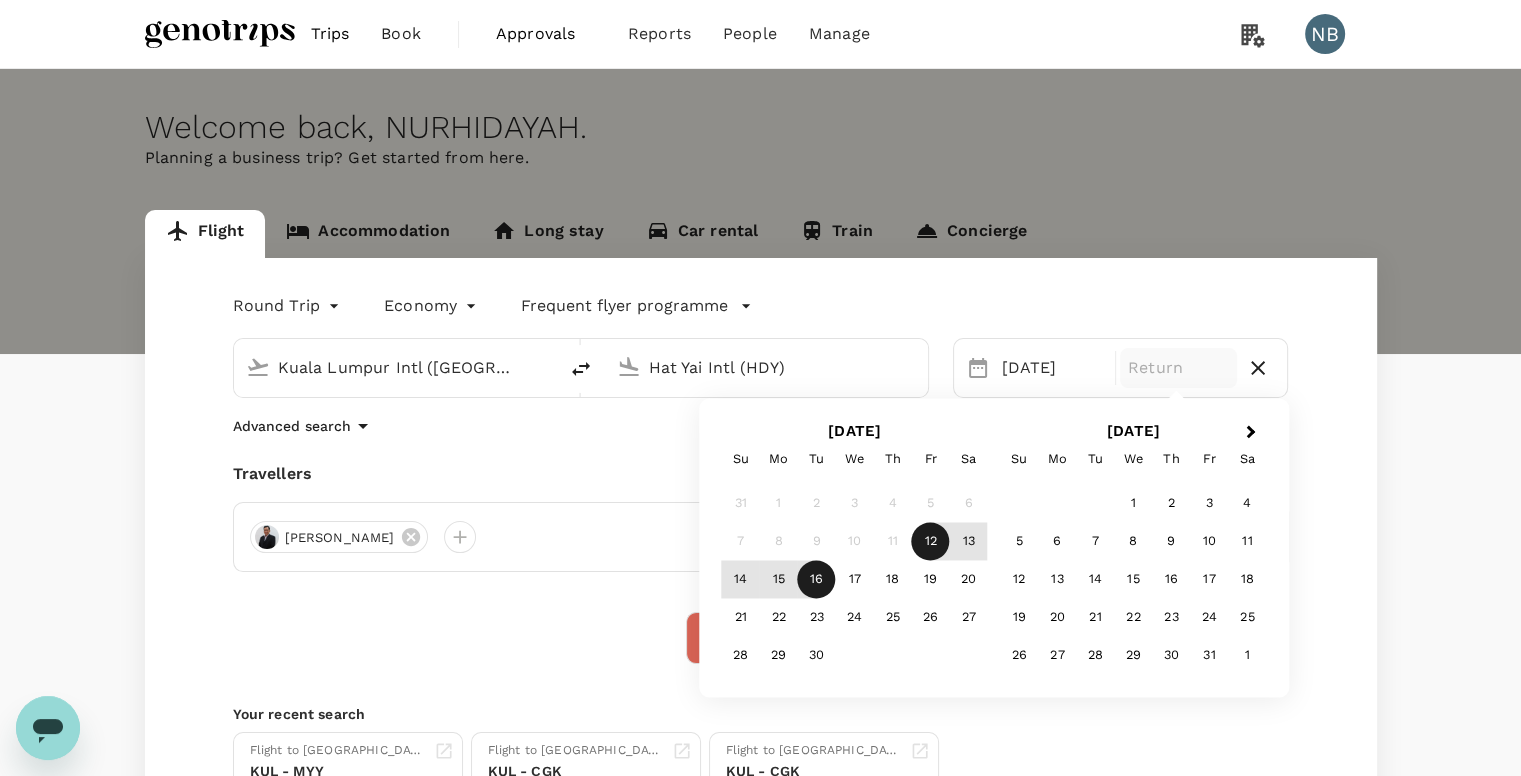click on "16" at bounding box center [817, 580] 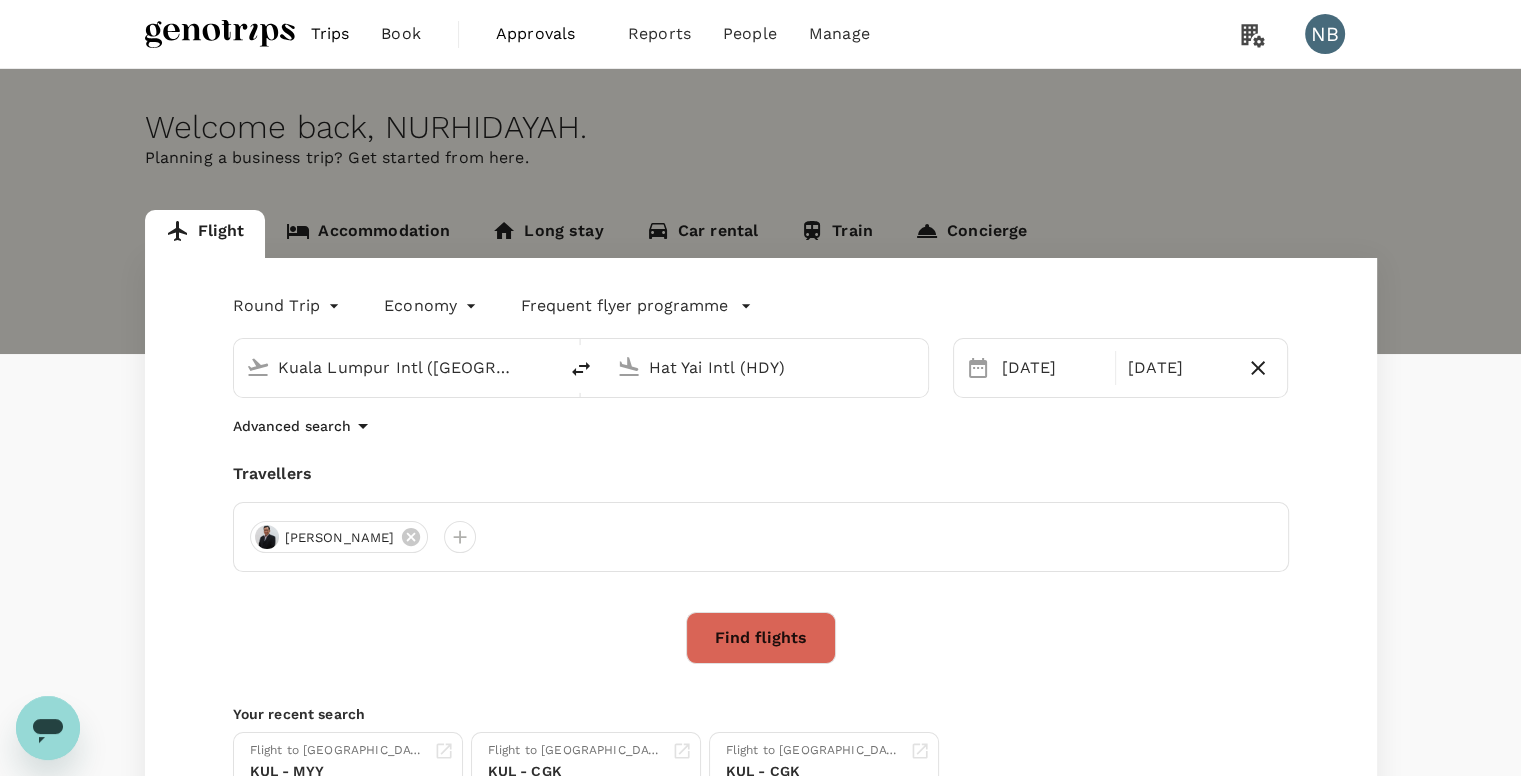 click on "Find flights" at bounding box center (761, 638) 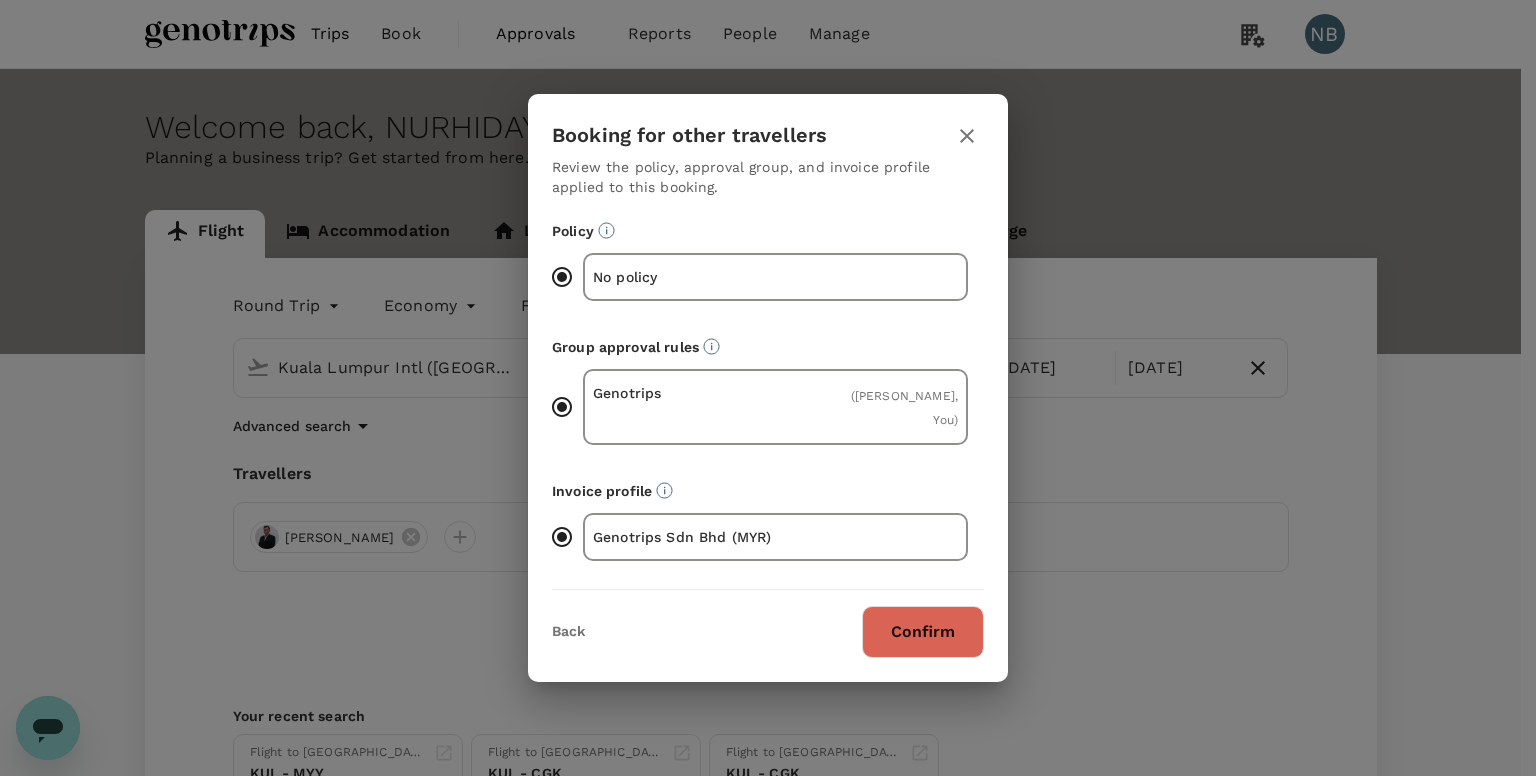 click on "Confirm" at bounding box center (923, 632) 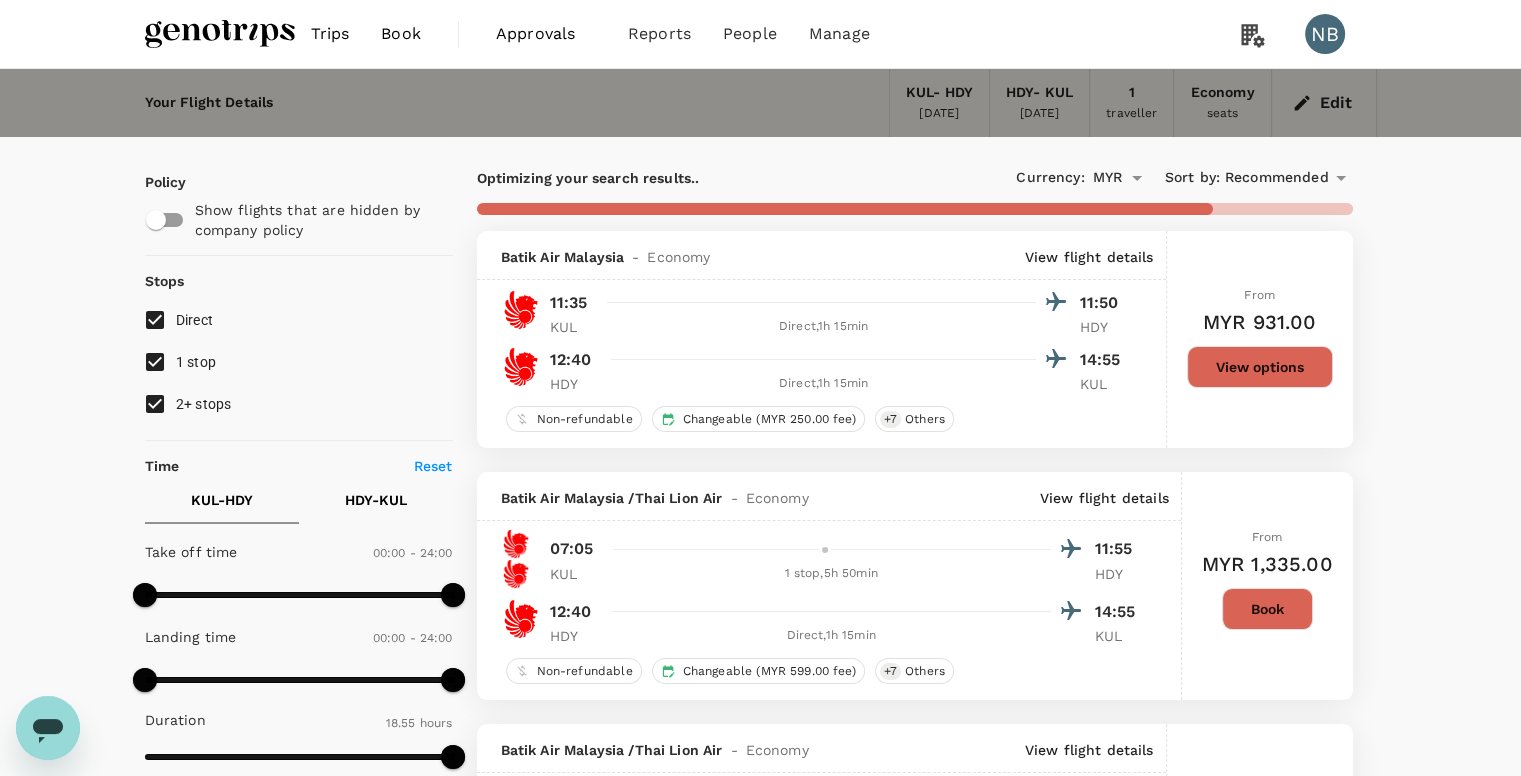 type on "1565" 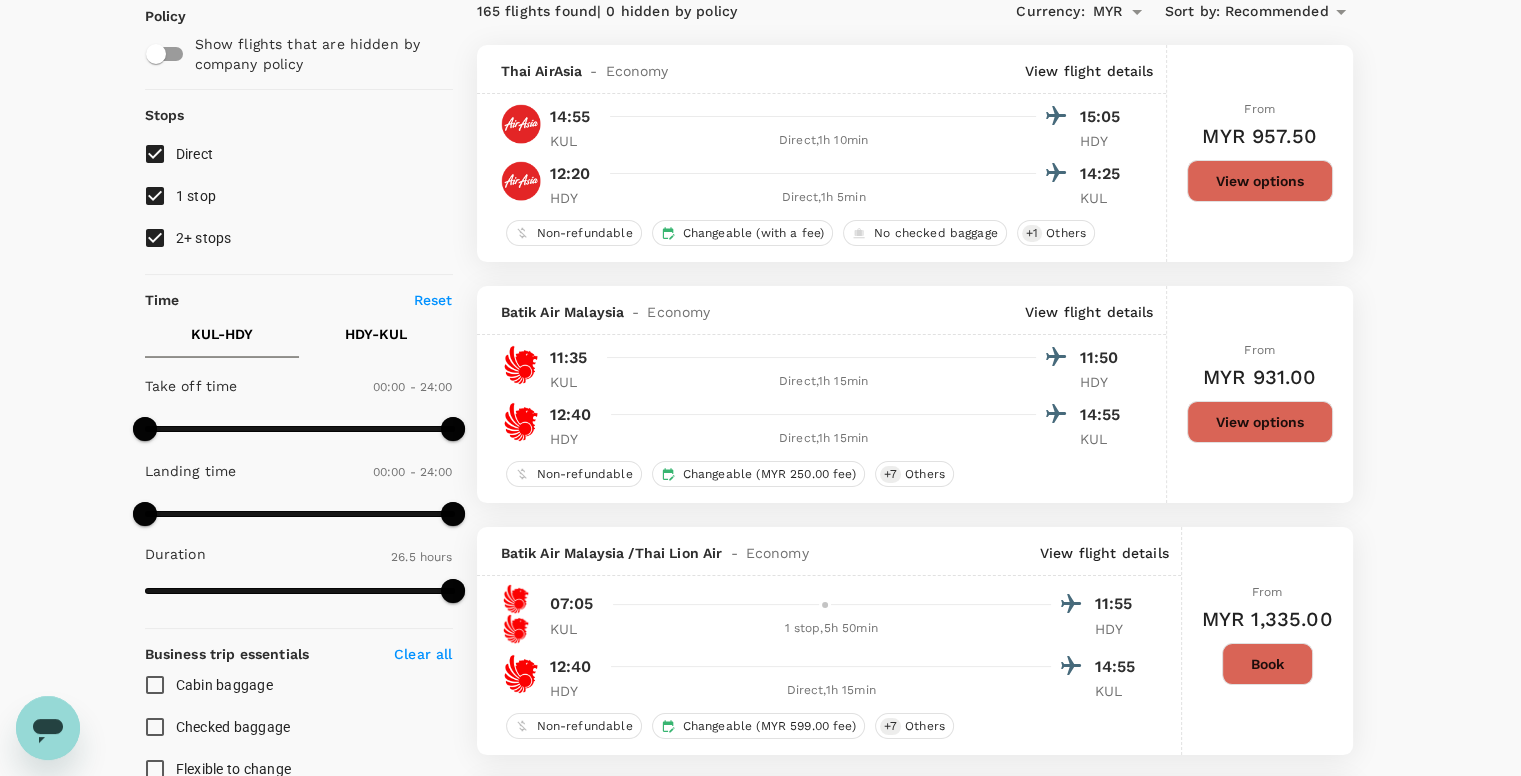scroll, scrollTop: 200, scrollLeft: 0, axis: vertical 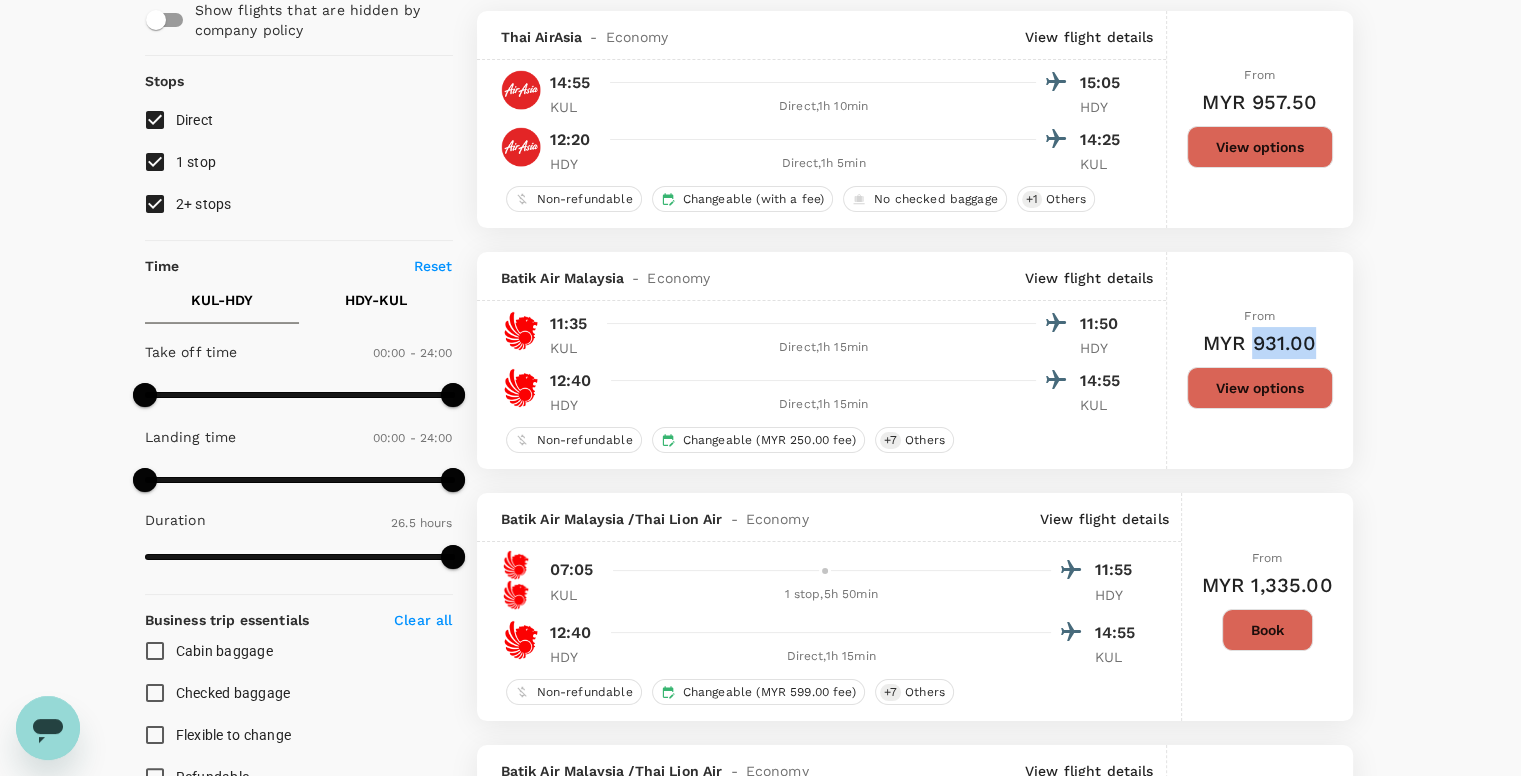drag, startPoint x: 1251, startPoint y: 343, endPoint x: 1320, endPoint y: 349, distance: 69.260376 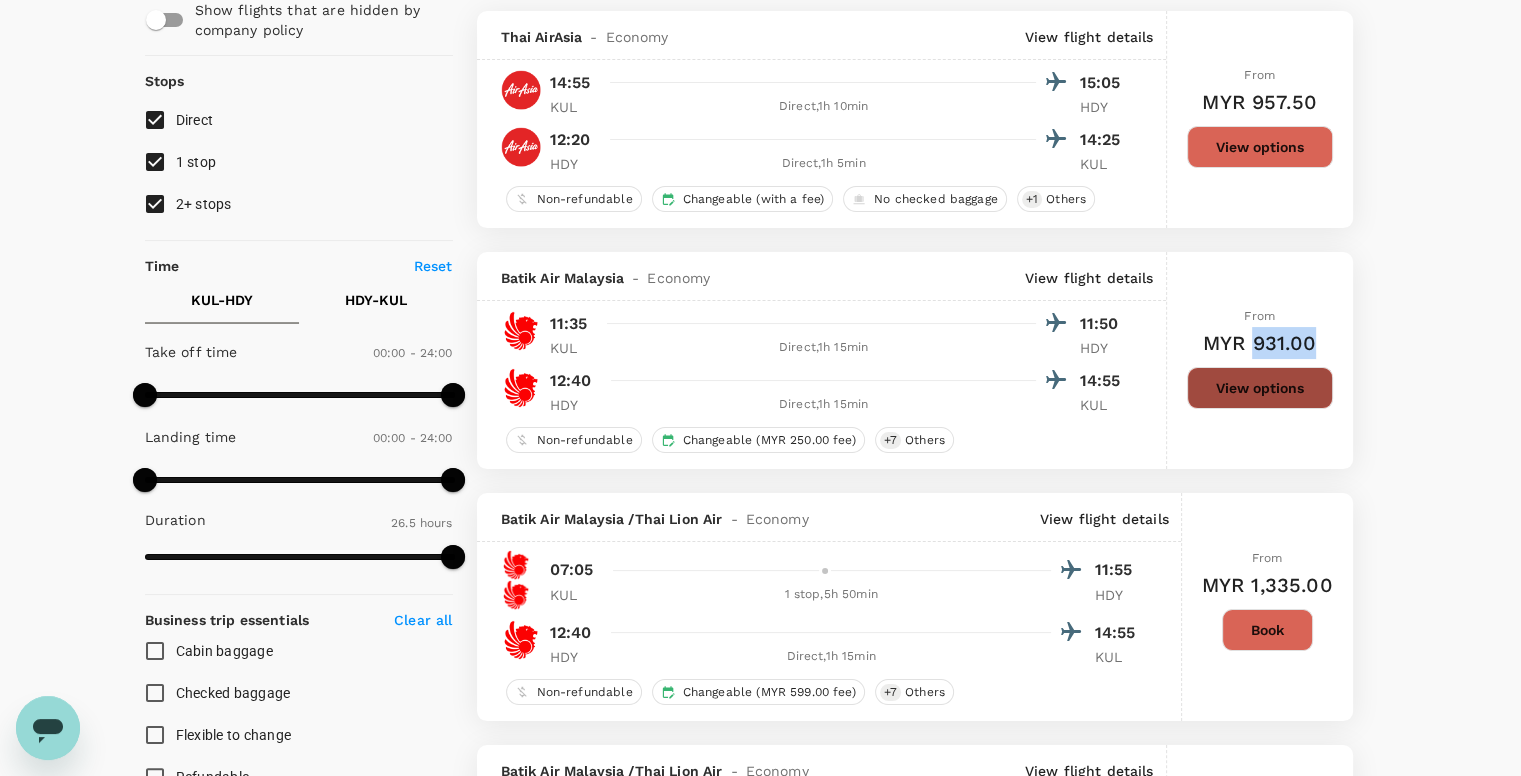 click on "View options" at bounding box center (1260, 388) 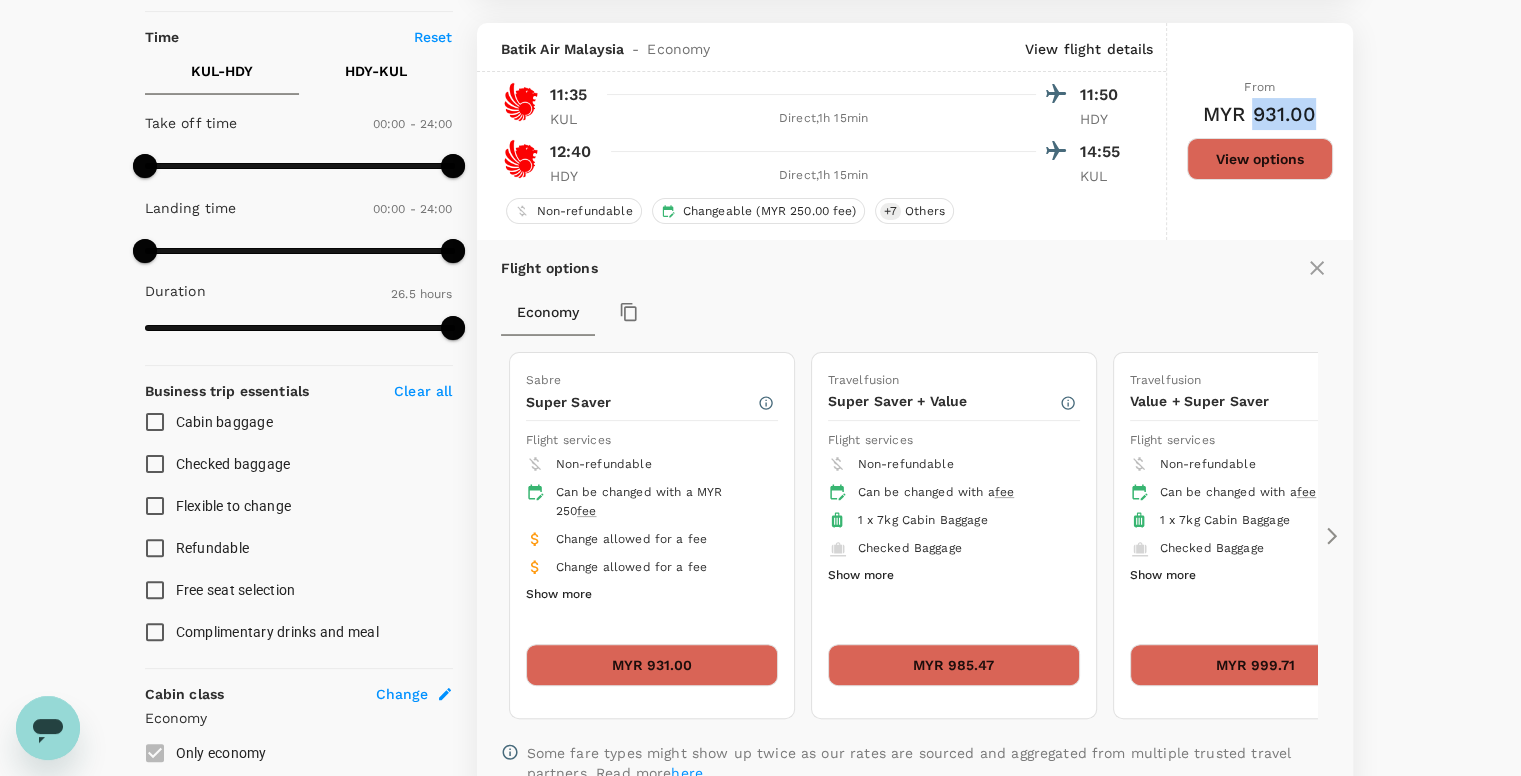 scroll, scrollTop: 452, scrollLeft: 0, axis: vertical 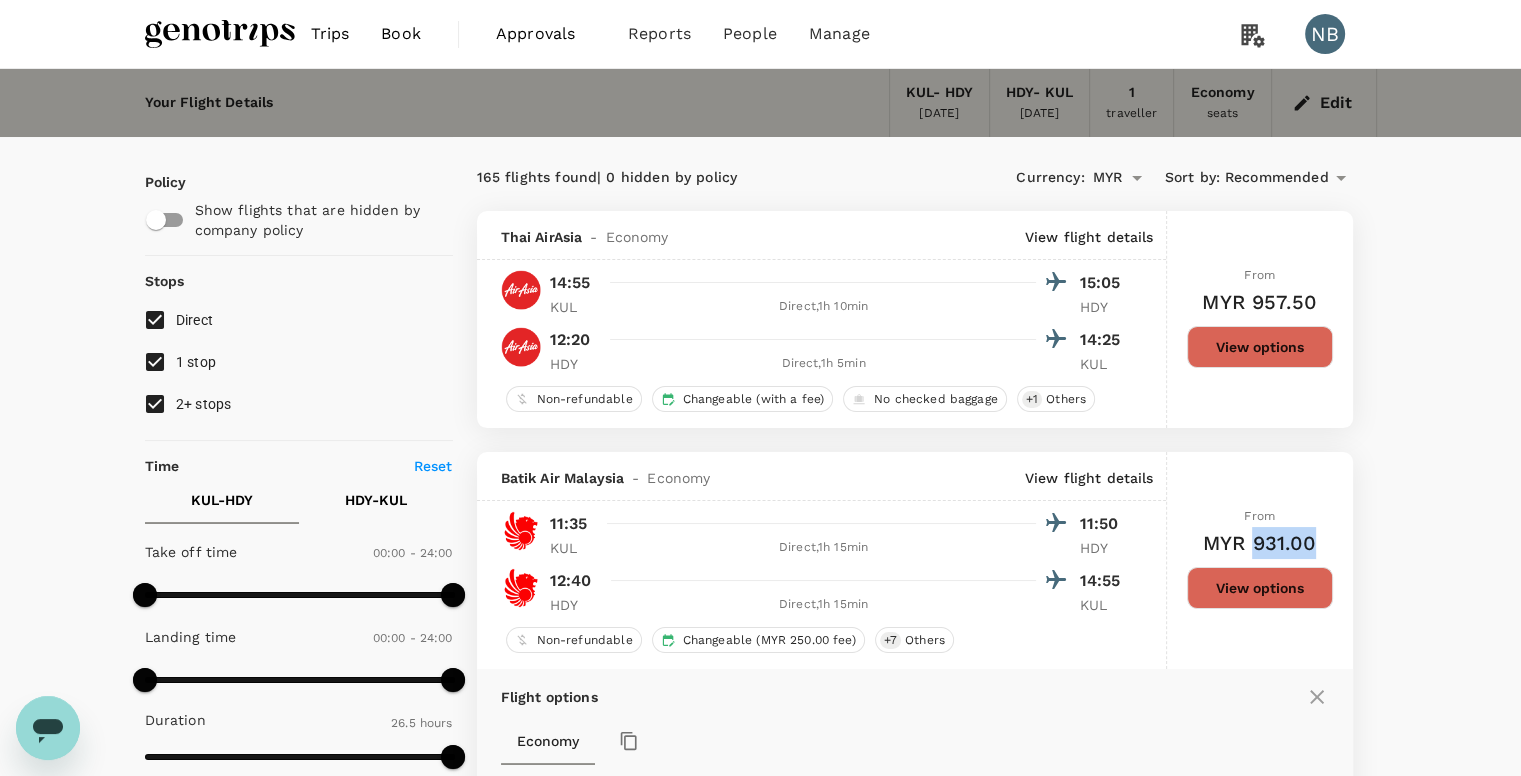 click on "Book" at bounding box center (401, 34) 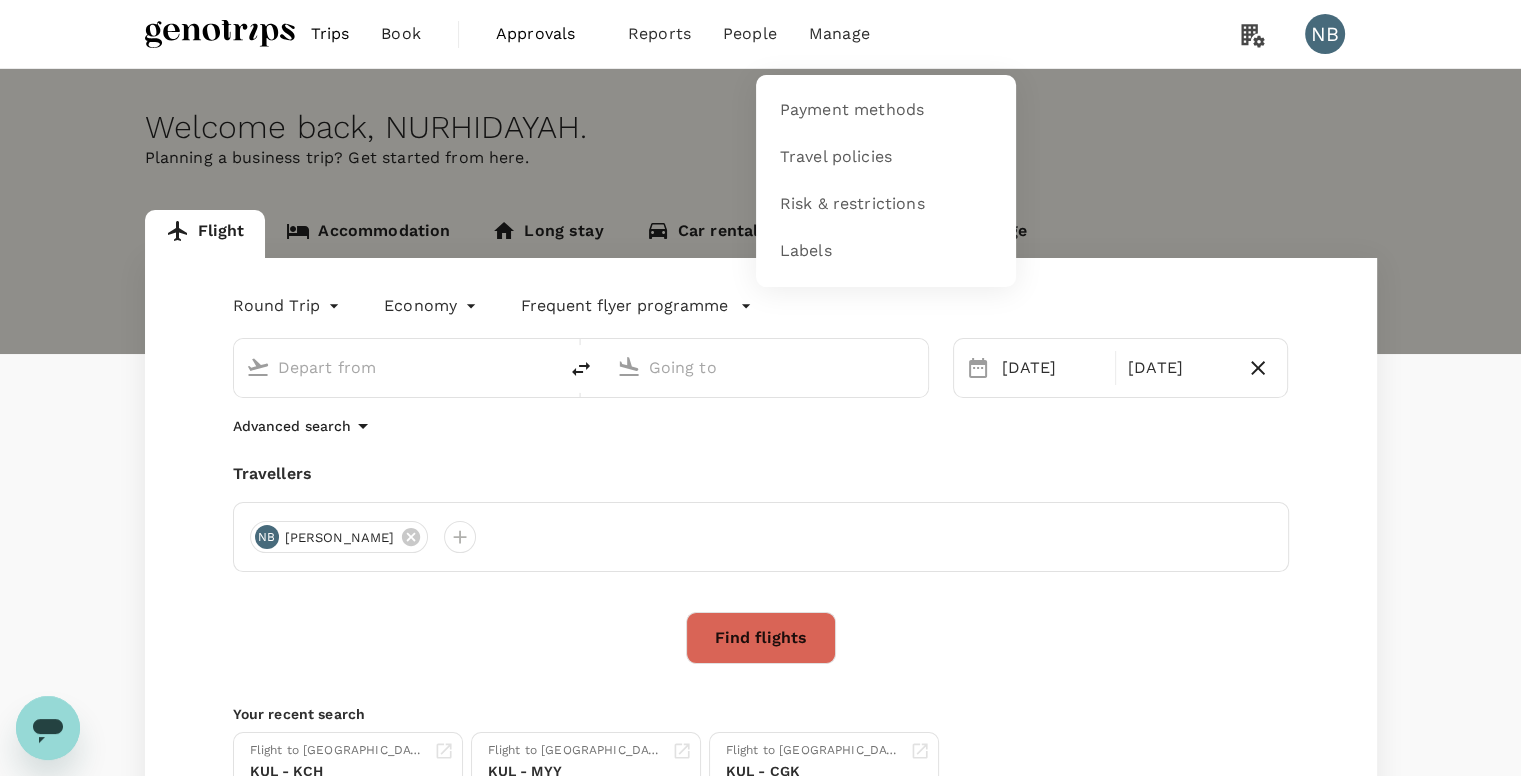 type on "Kuala Lumpur Intl ([GEOGRAPHIC_DATA])" 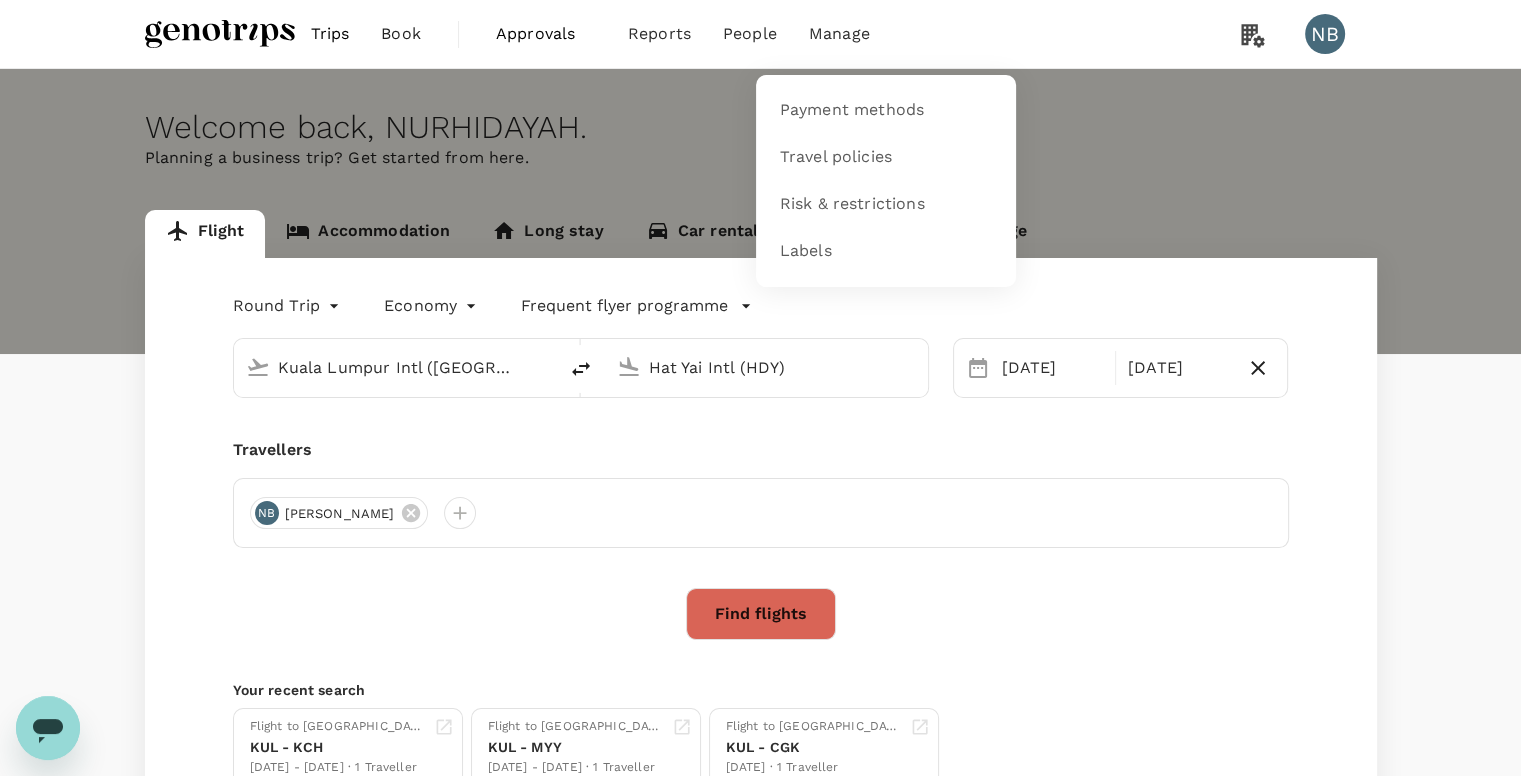type 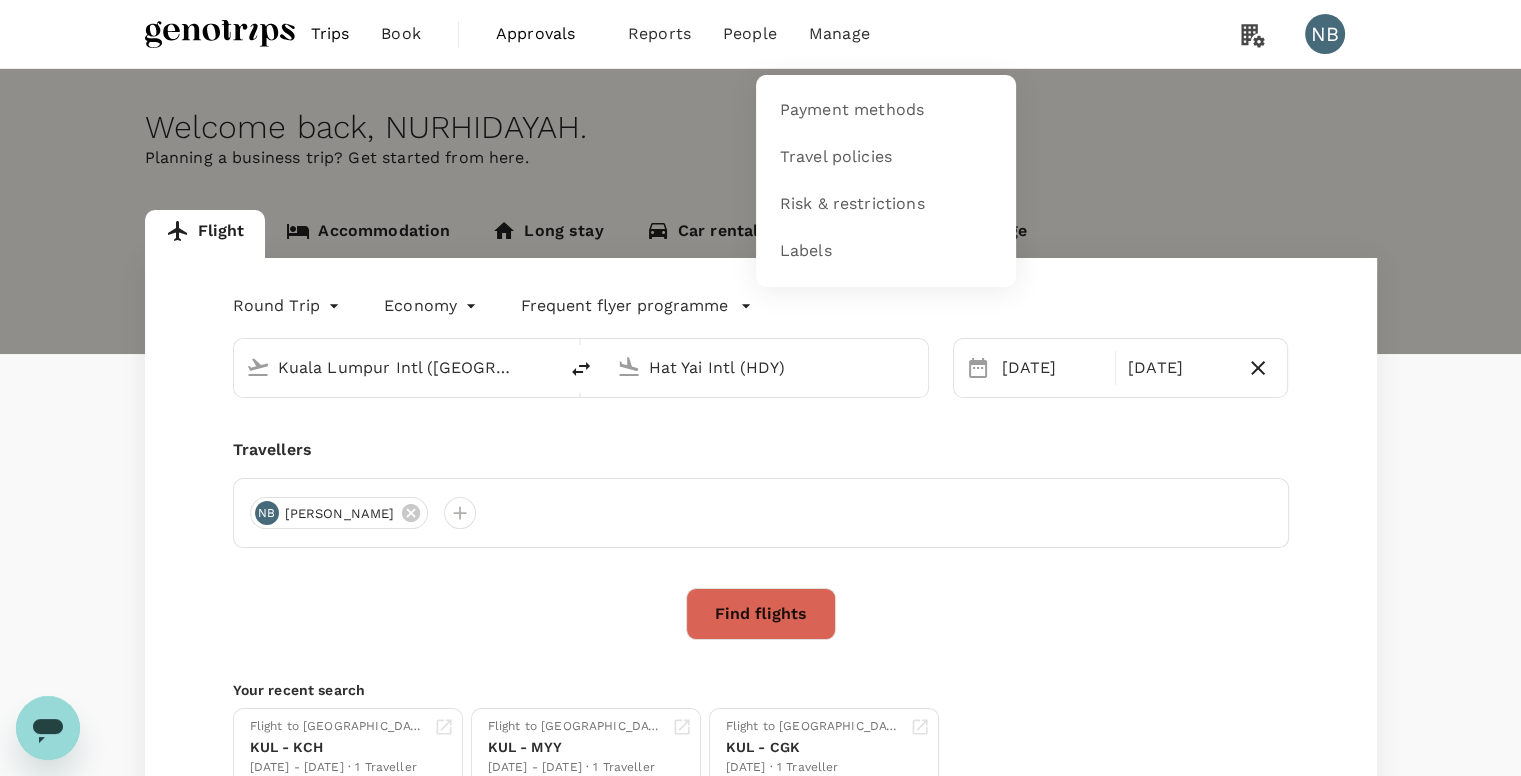type 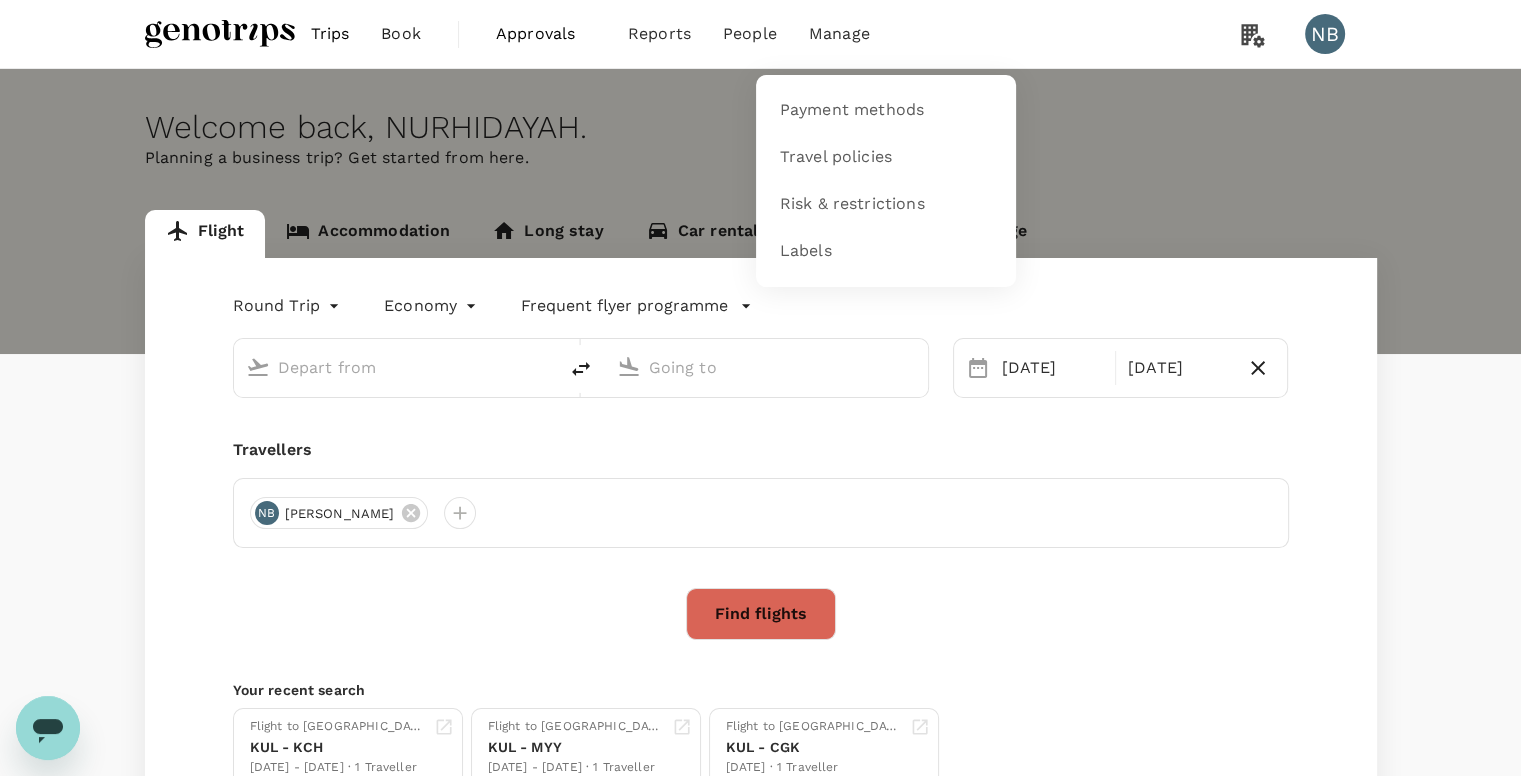 type on "Kuala Lumpur Intl ([GEOGRAPHIC_DATA])" 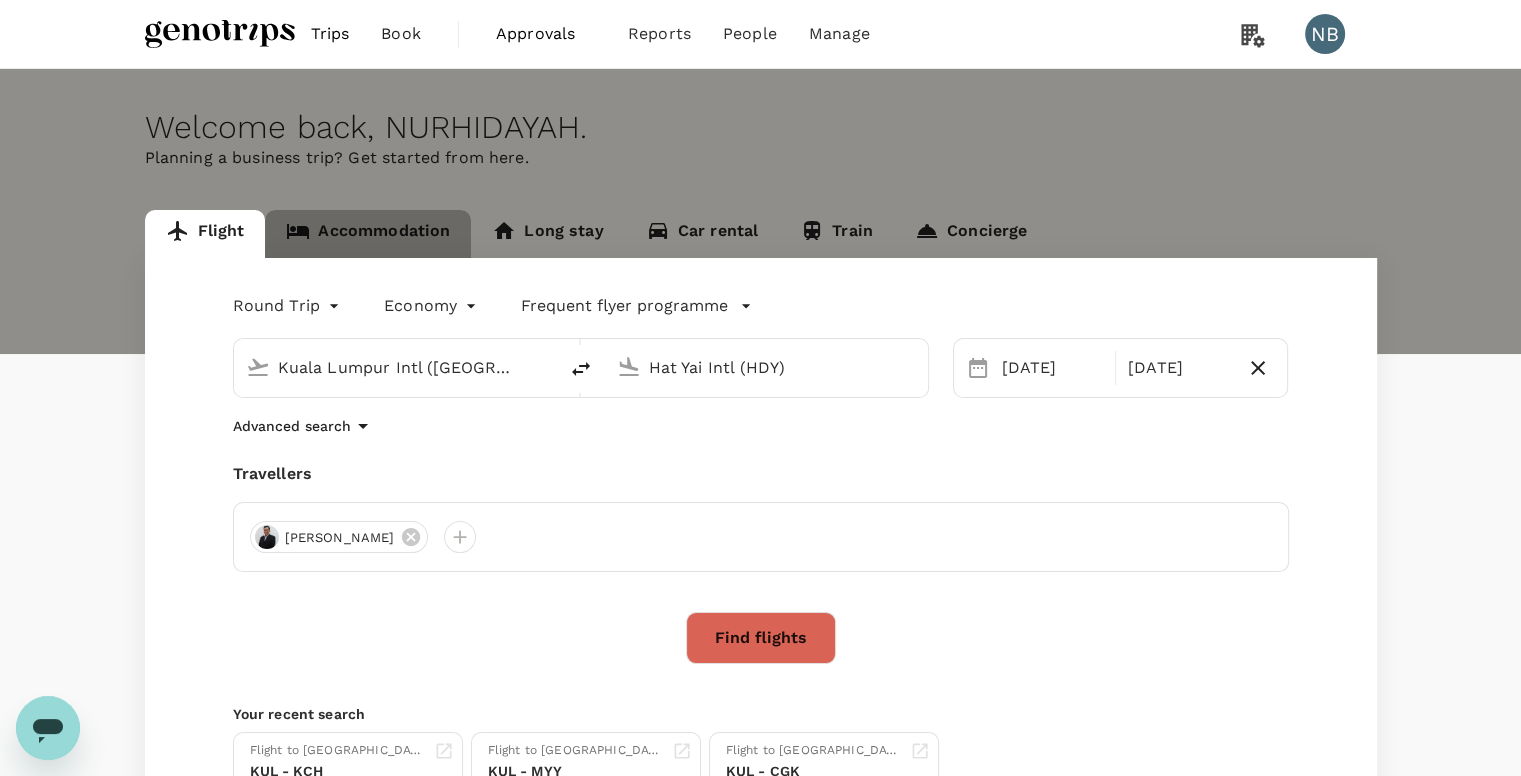click on "Accommodation" at bounding box center (368, 234) 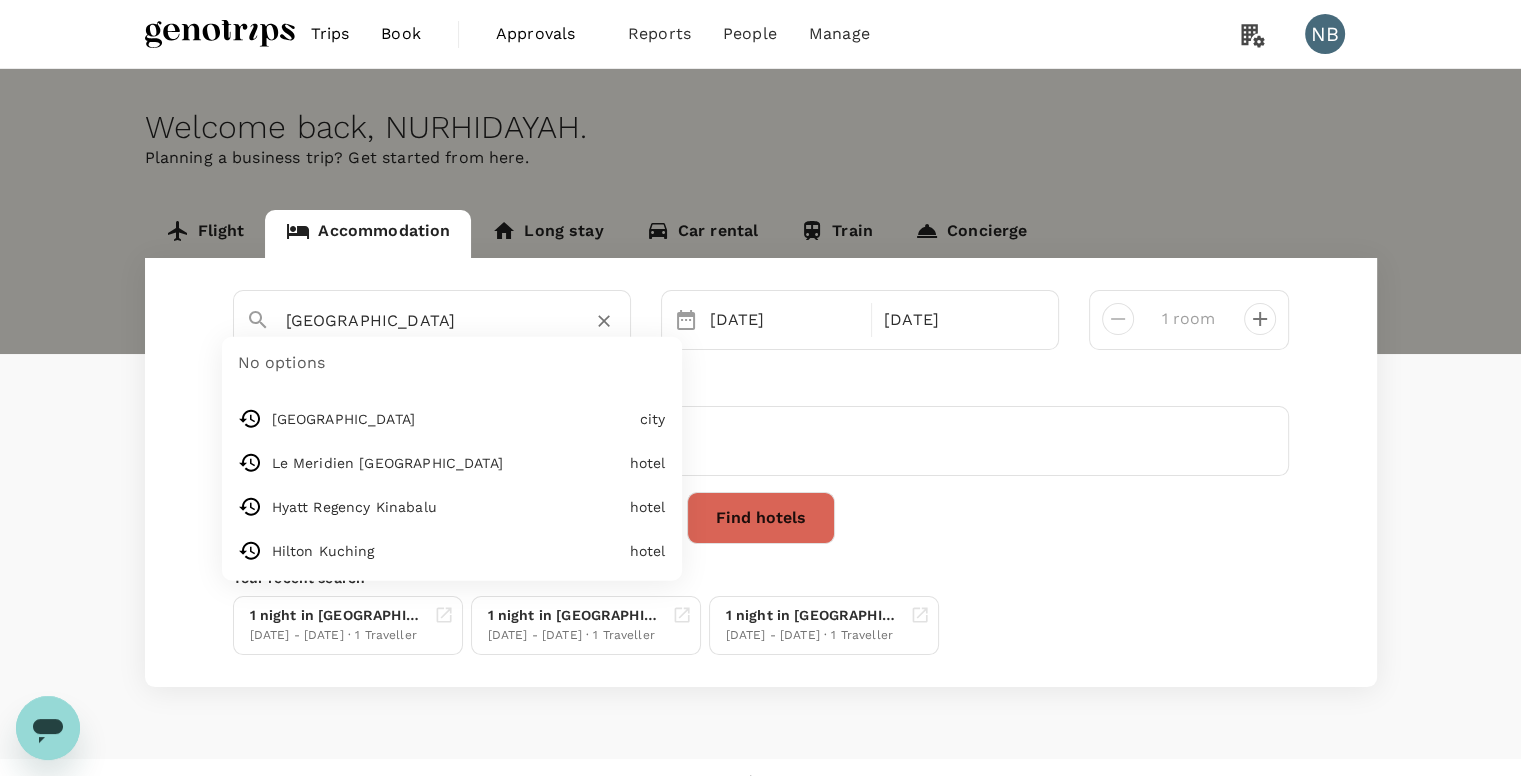 click on "Kota Kinabalu" at bounding box center (424, 320) 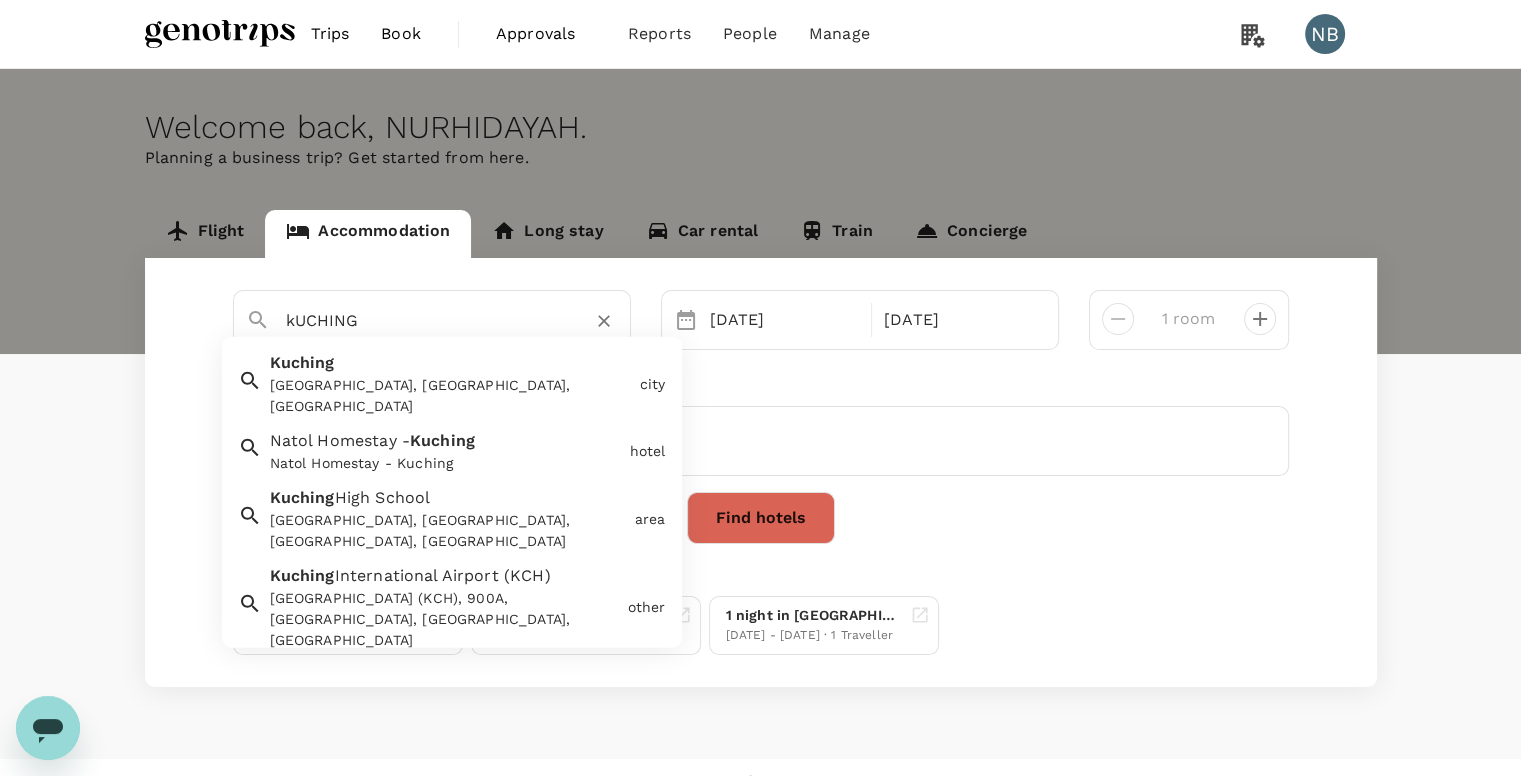 click on "Kuching Kuching, Sarawak, Malaysia" at bounding box center (447, 380) 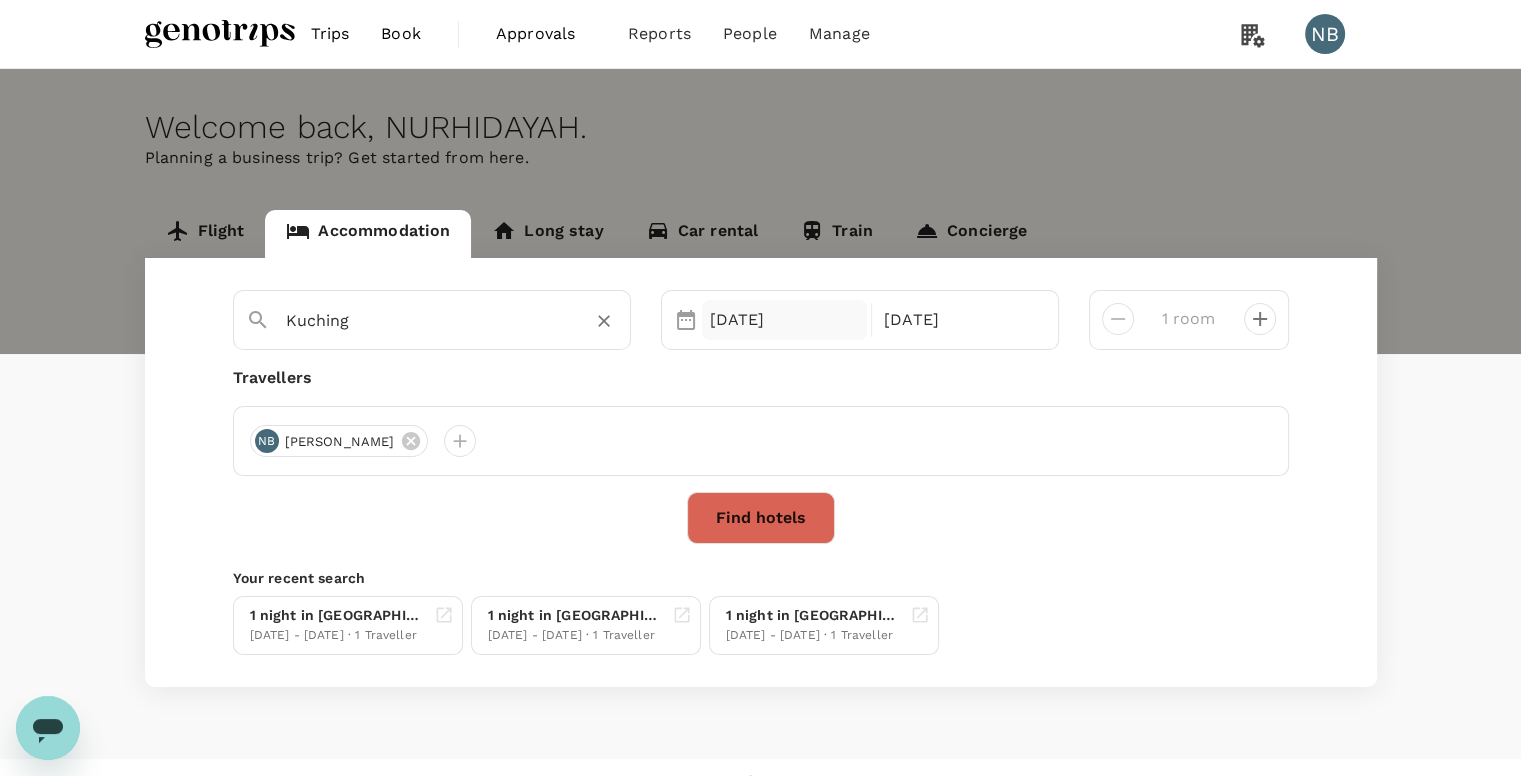 type on "Kuching" 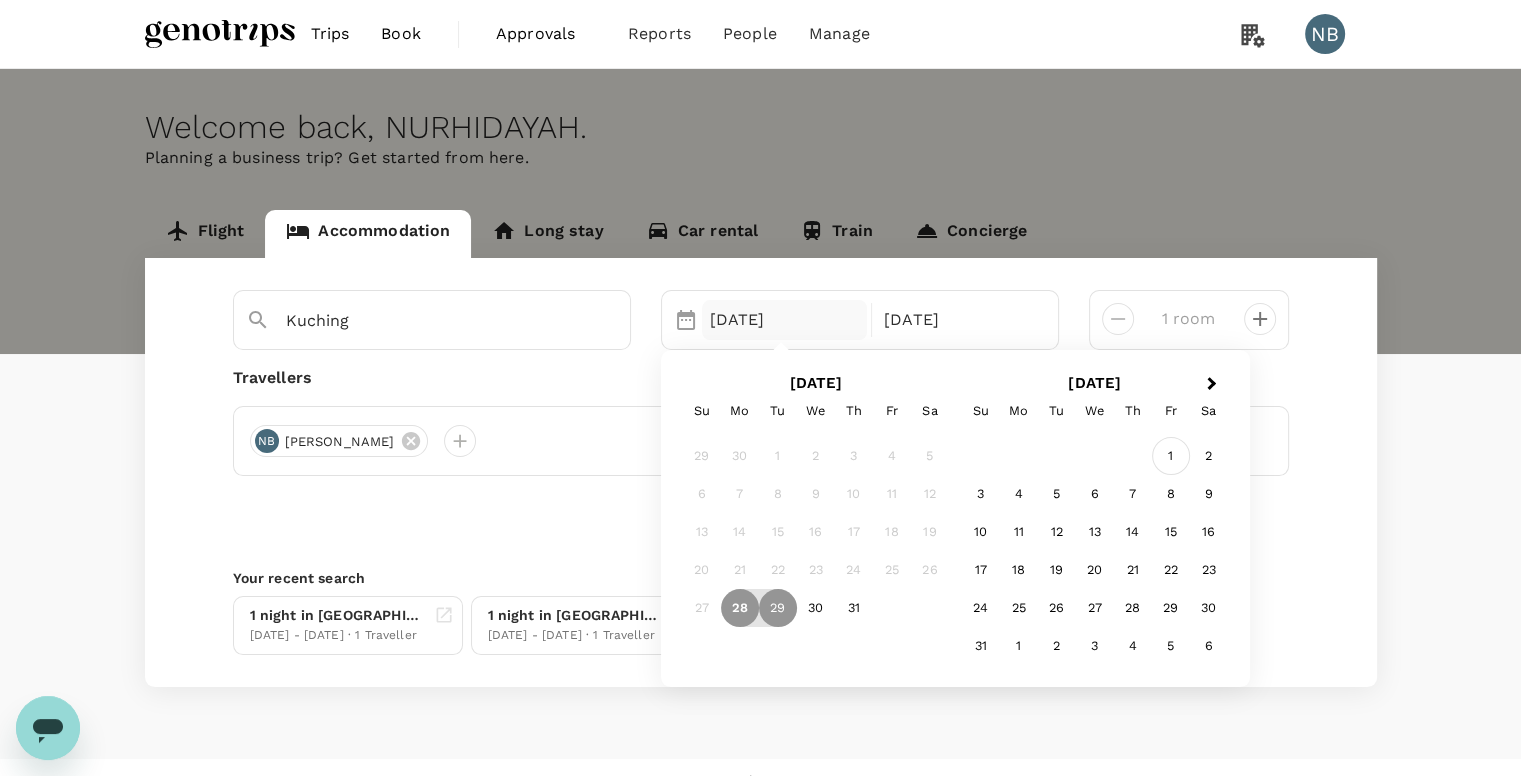 click on "1" at bounding box center [1171, 456] 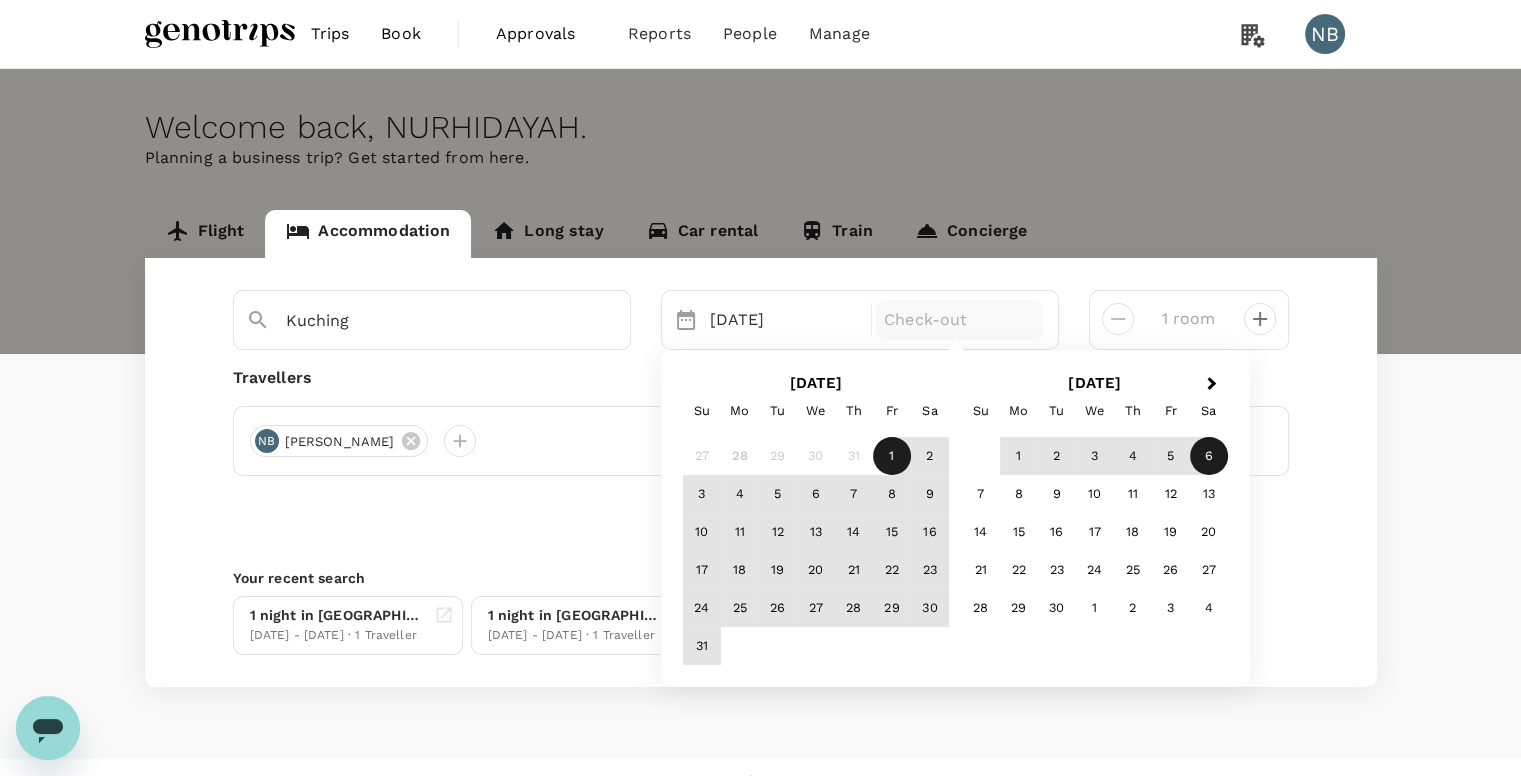 click on "2" at bounding box center (930, 456) 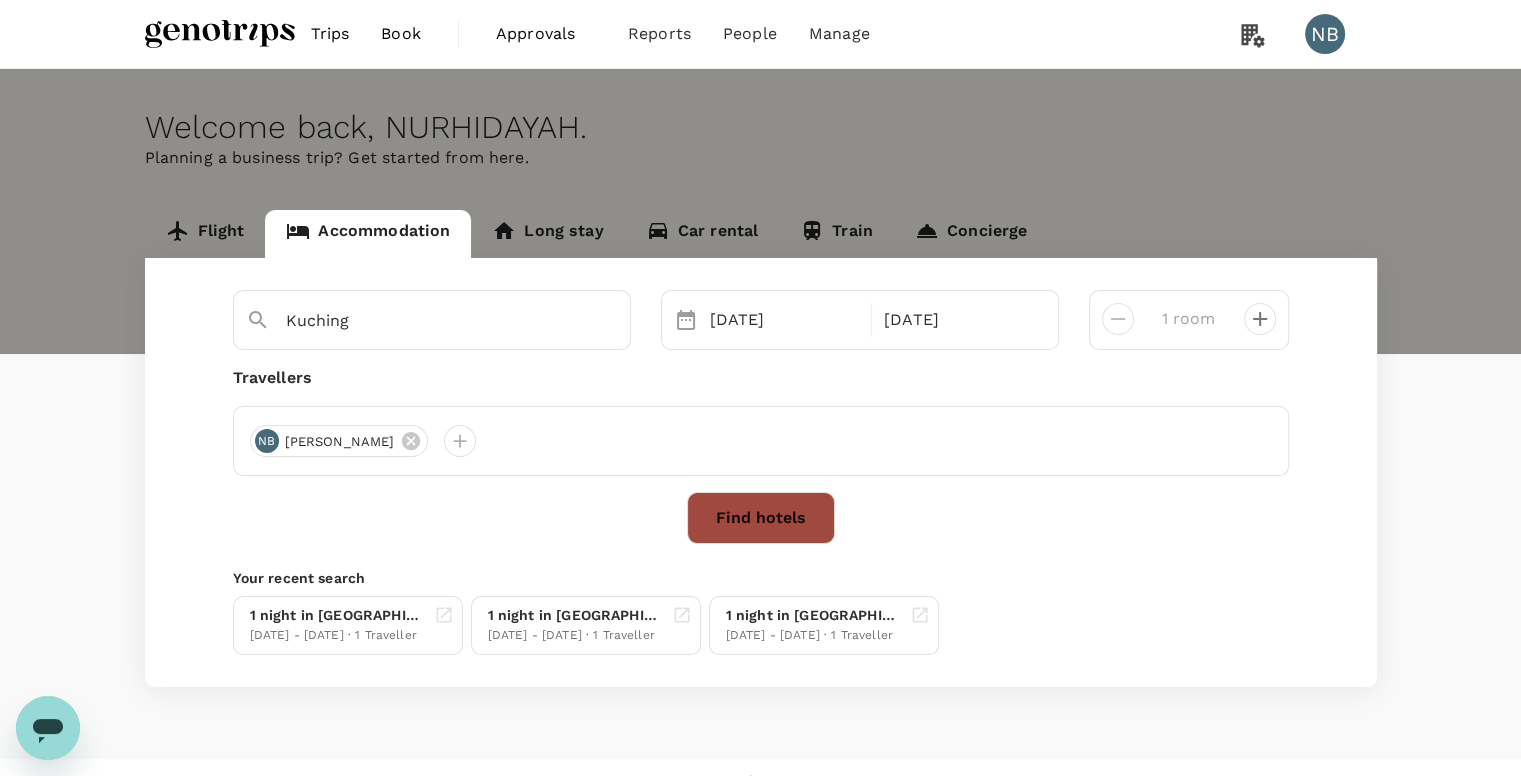 click on "Find hotels" at bounding box center [761, 518] 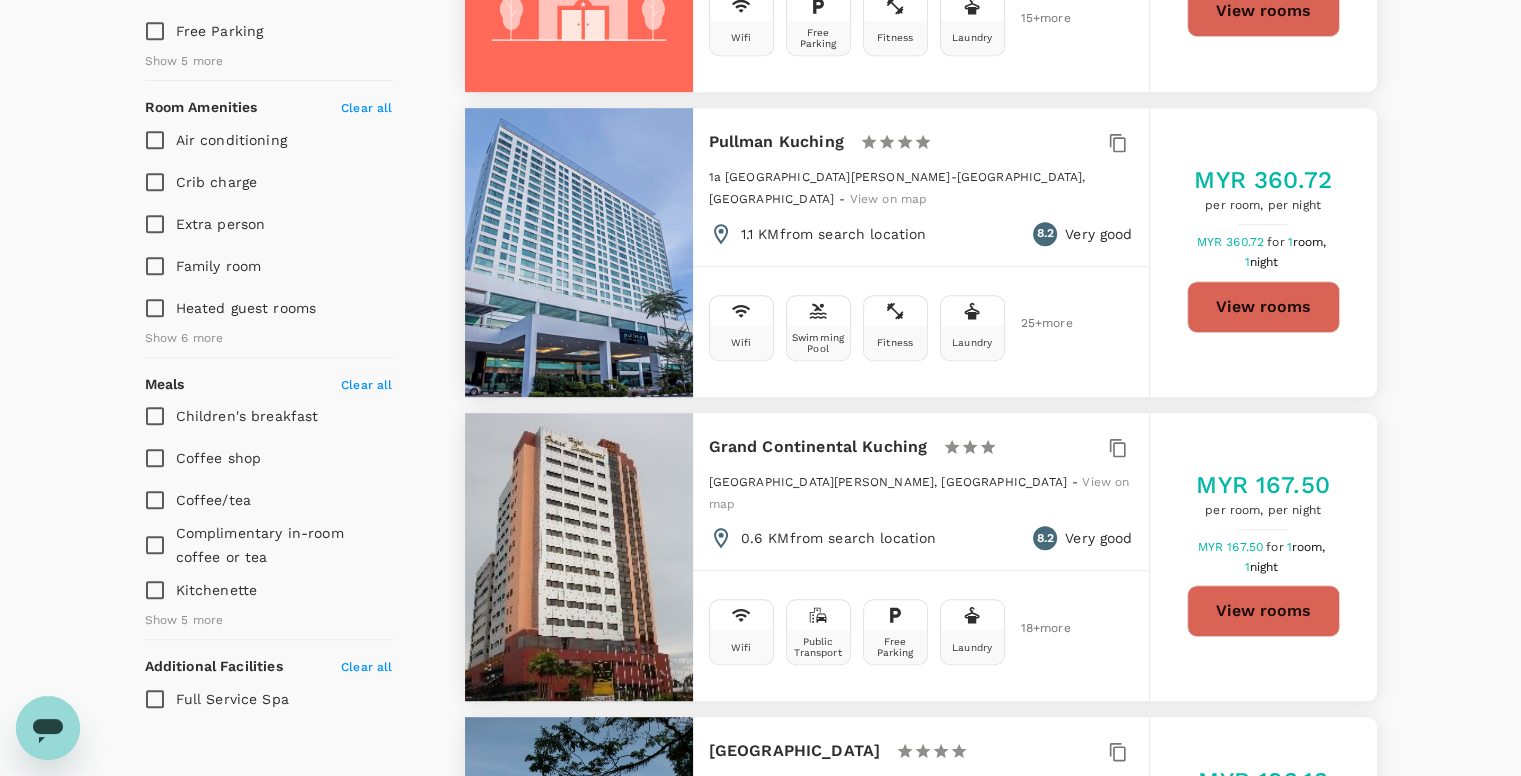 scroll, scrollTop: 1000, scrollLeft: 0, axis: vertical 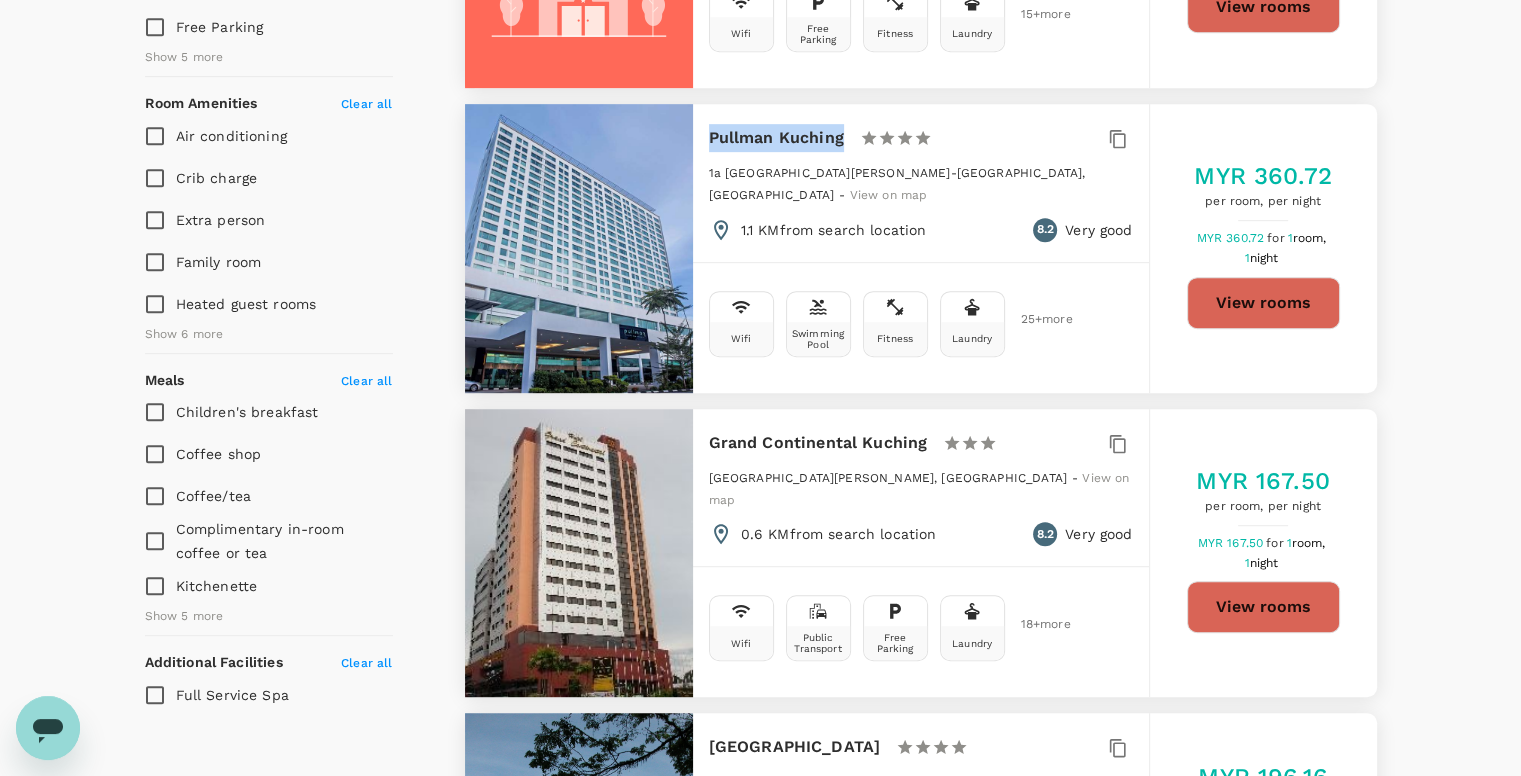 drag, startPoint x: 708, startPoint y: 120, endPoint x: 841, endPoint y: 117, distance: 133.03383 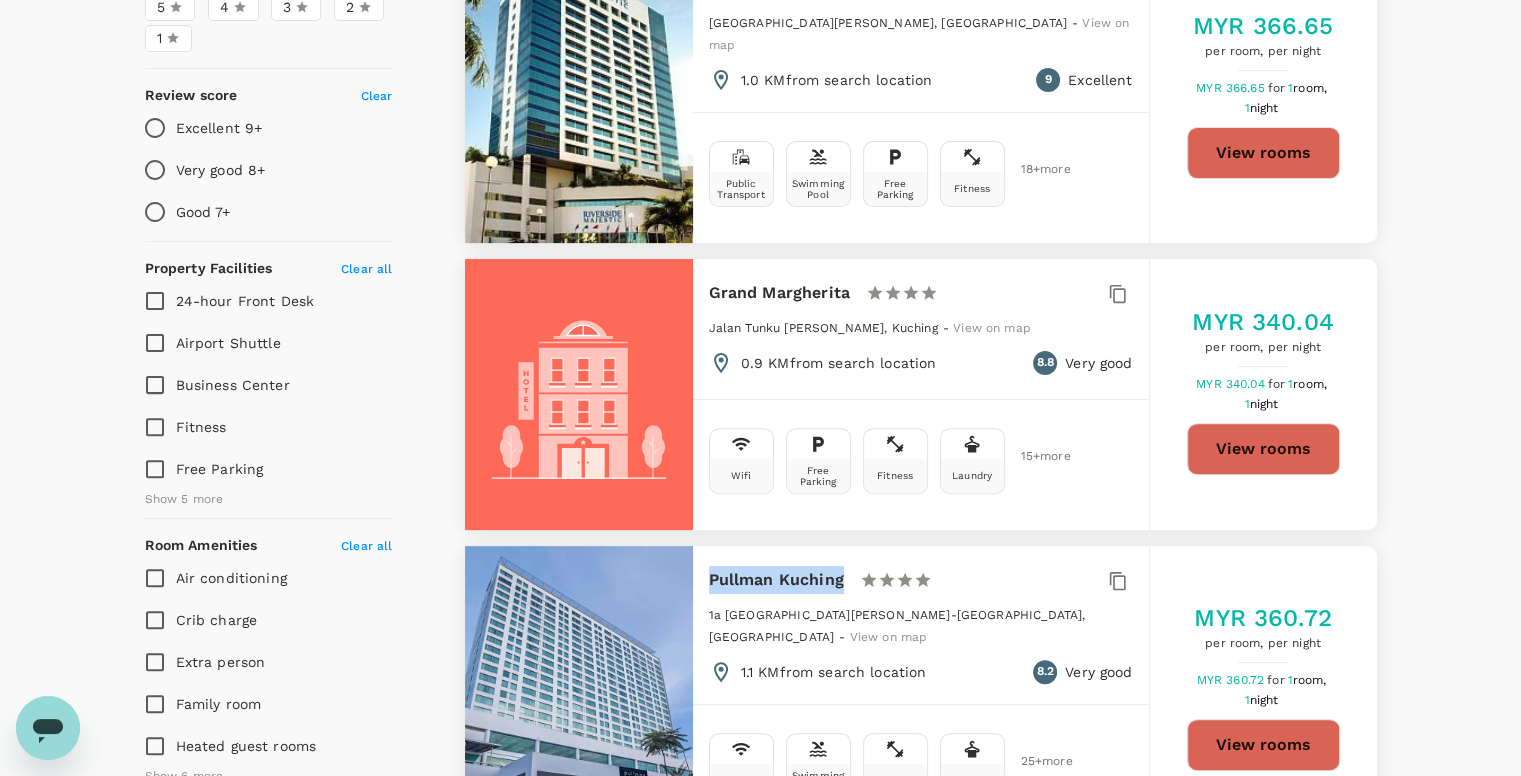scroll, scrollTop: 600, scrollLeft: 0, axis: vertical 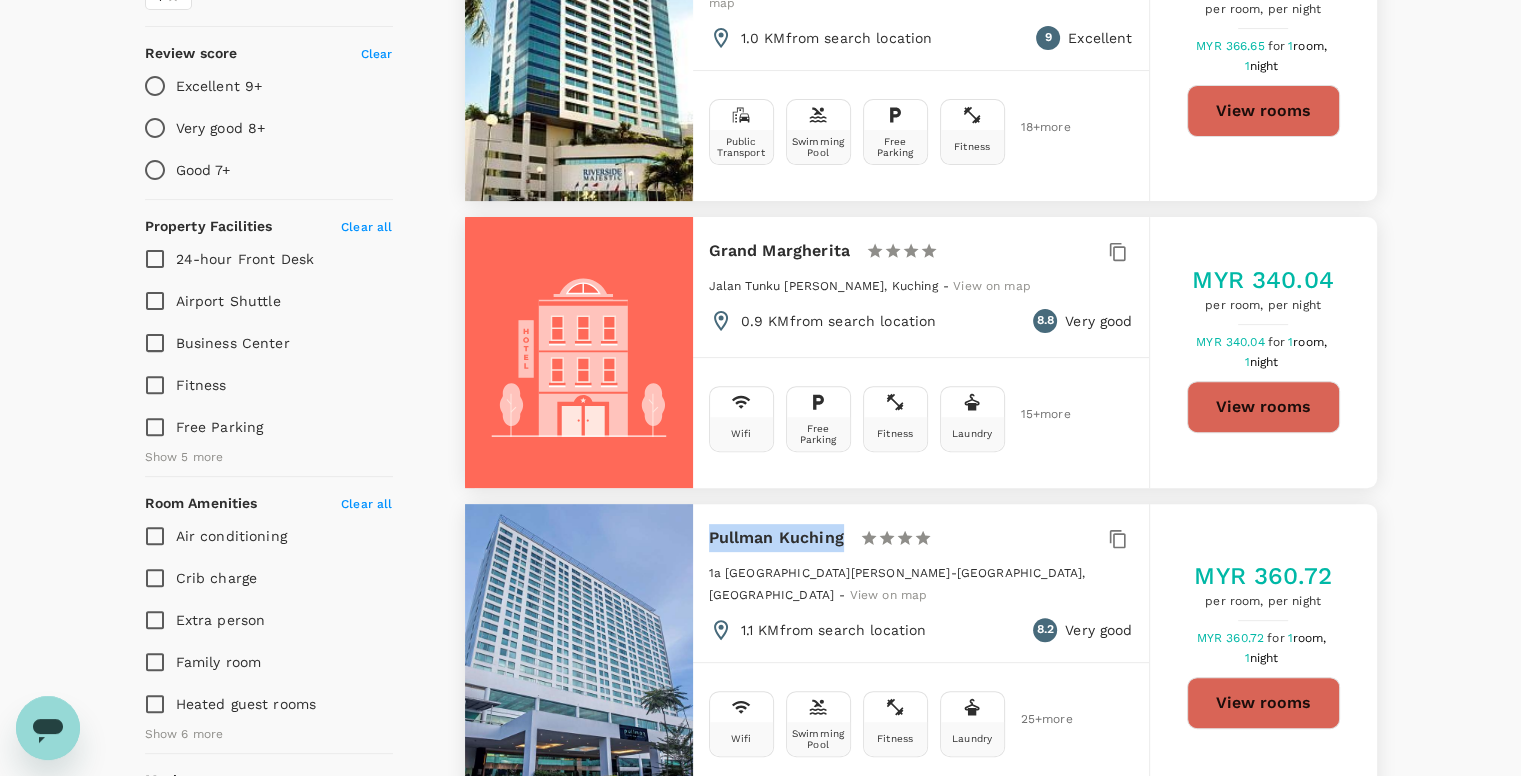 click on "View rooms" at bounding box center [1263, 703] 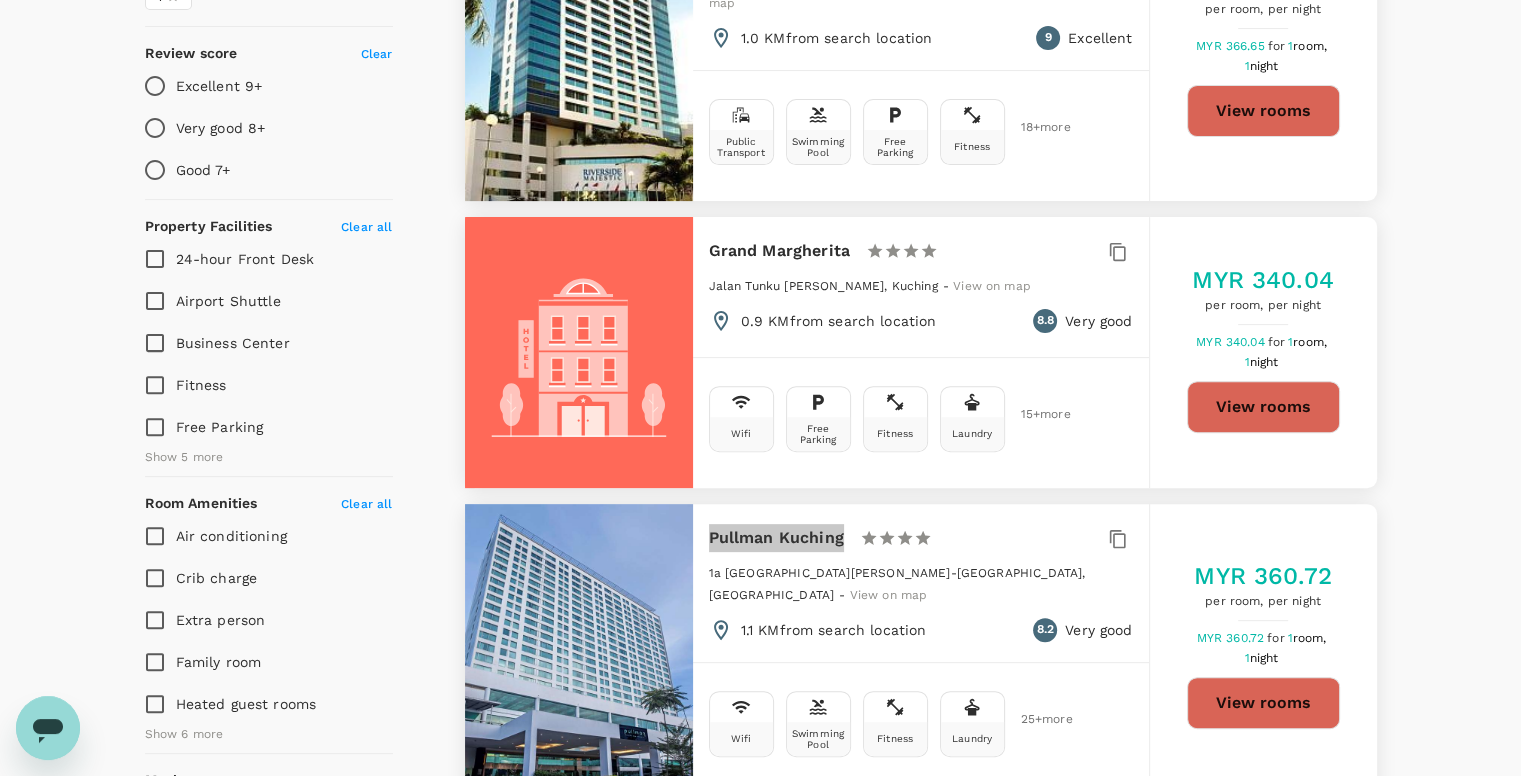 type on "582.64" 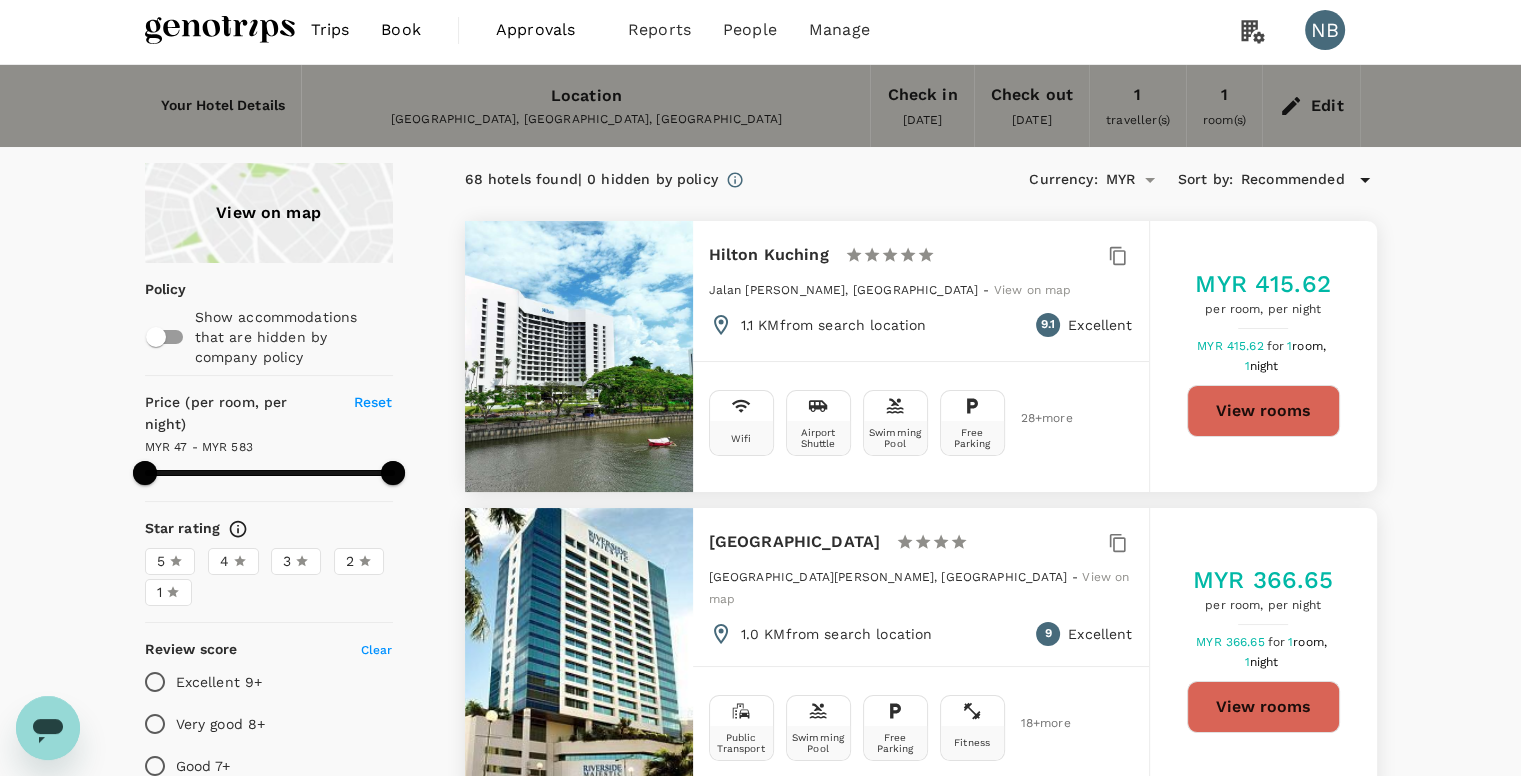 scroll, scrollTop: 0, scrollLeft: 0, axis: both 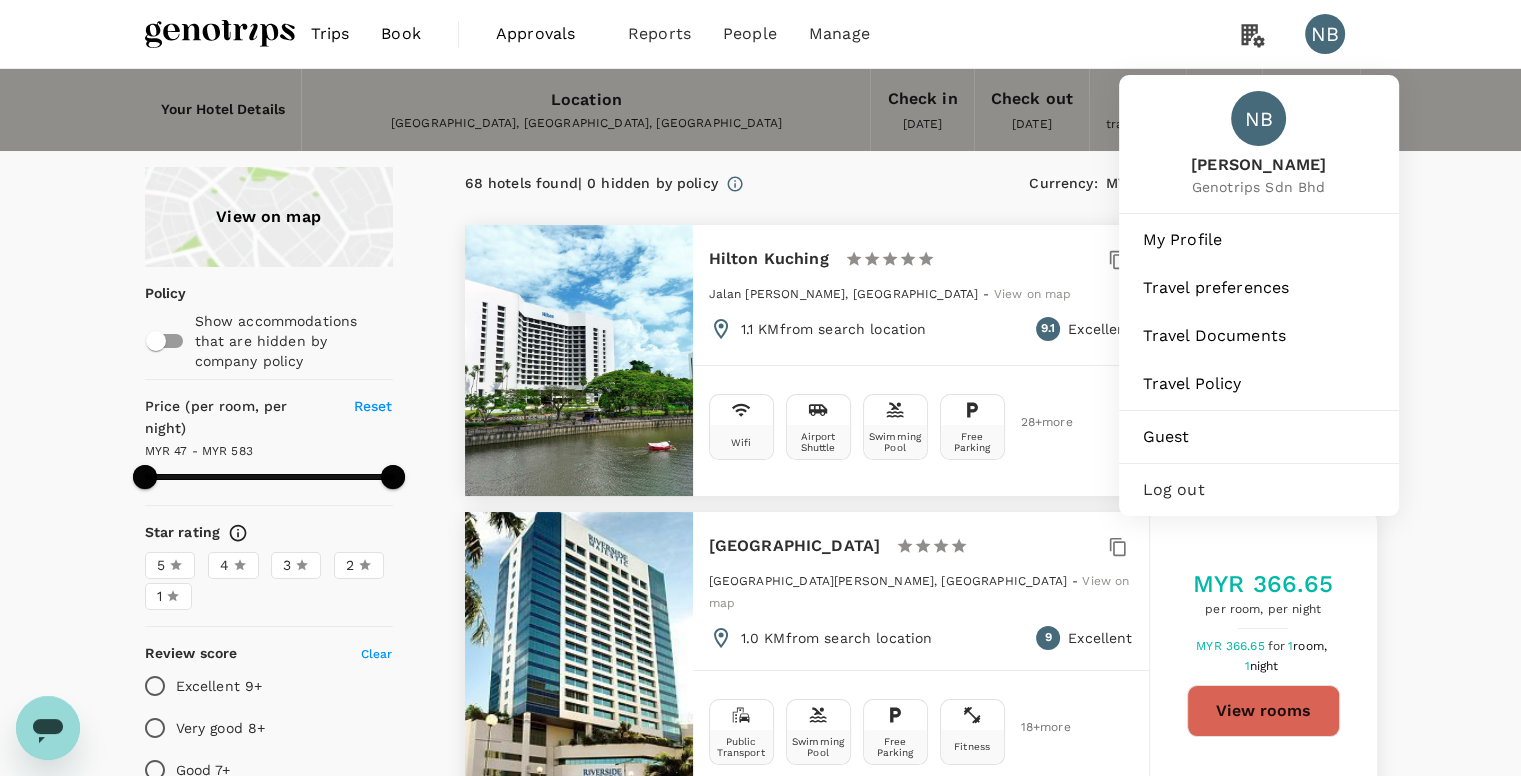 click on "Log out" at bounding box center [1259, 490] 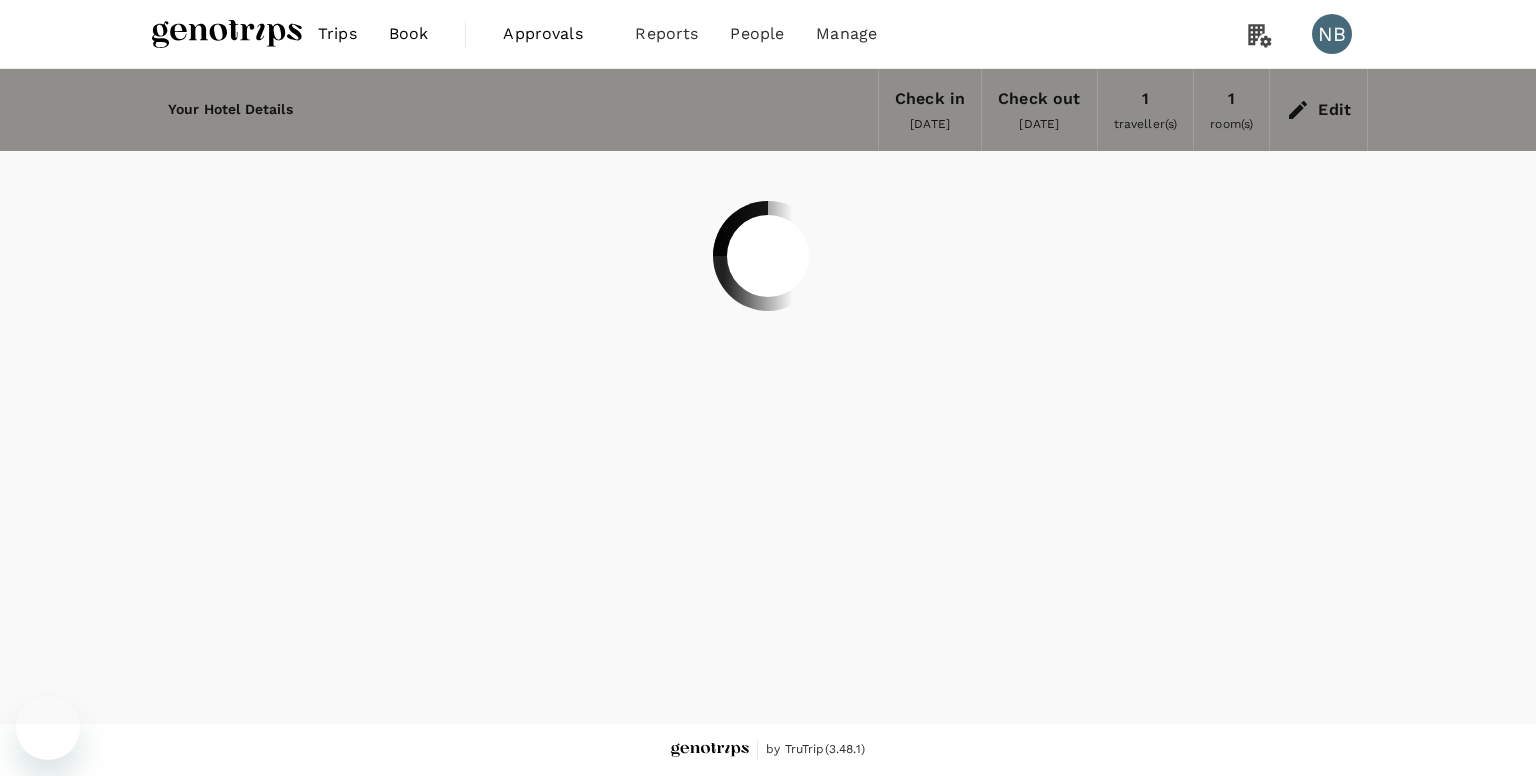scroll, scrollTop: 0, scrollLeft: 0, axis: both 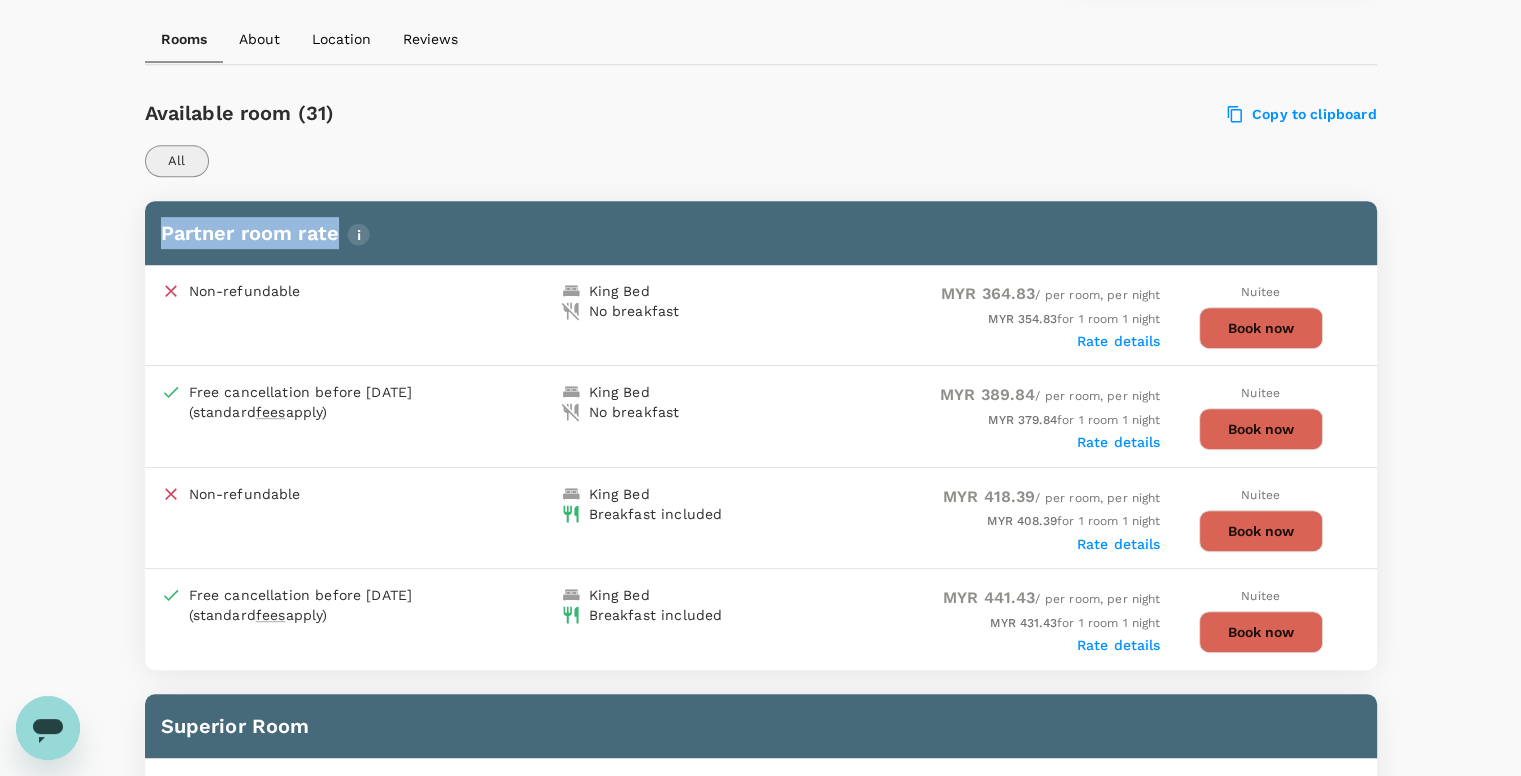 drag, startPoint x: 162, startPoint y: 228, endPoint x: 340, endPoint y: 229, distance: 178.0028 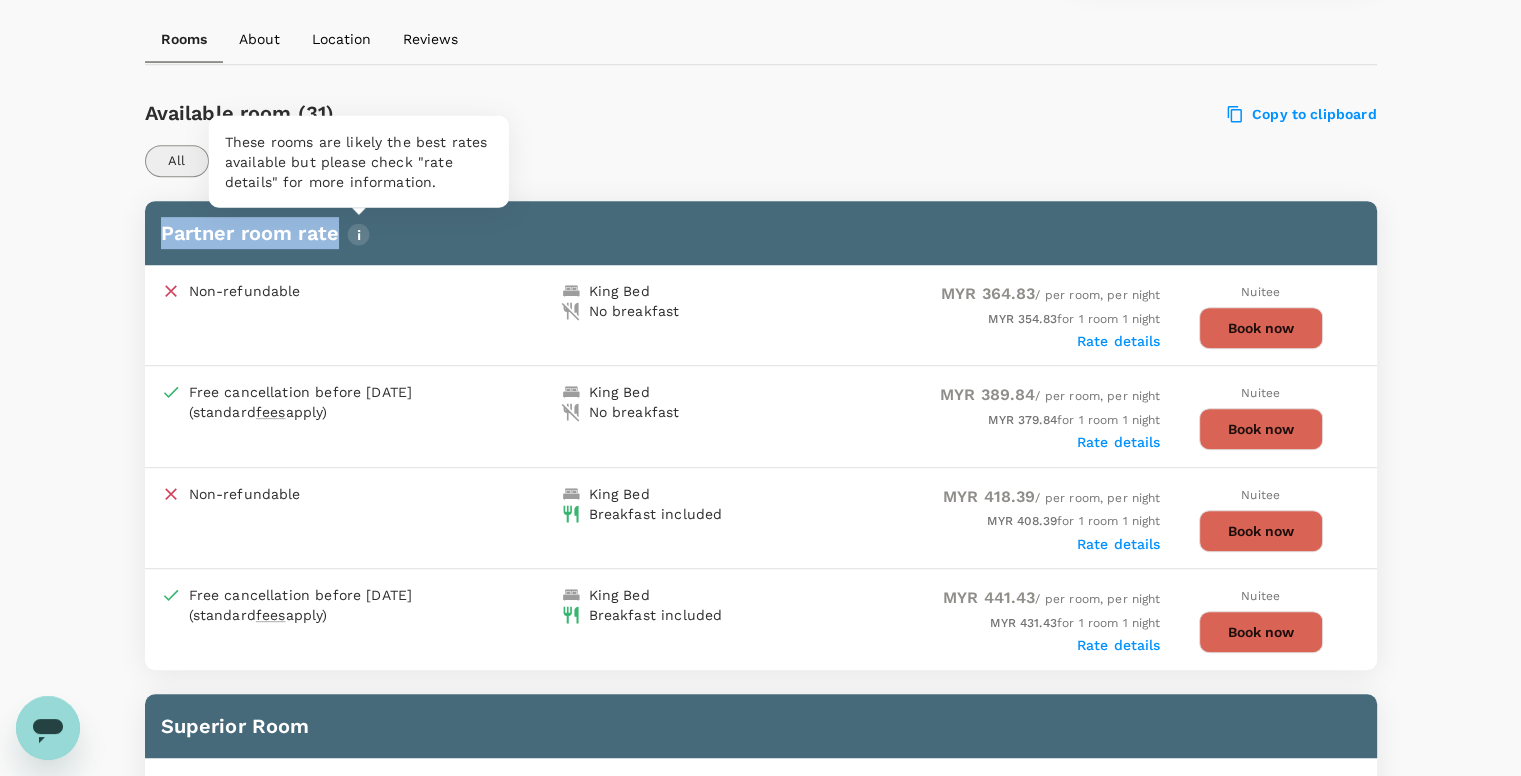 click at bounding box center [358, 234] 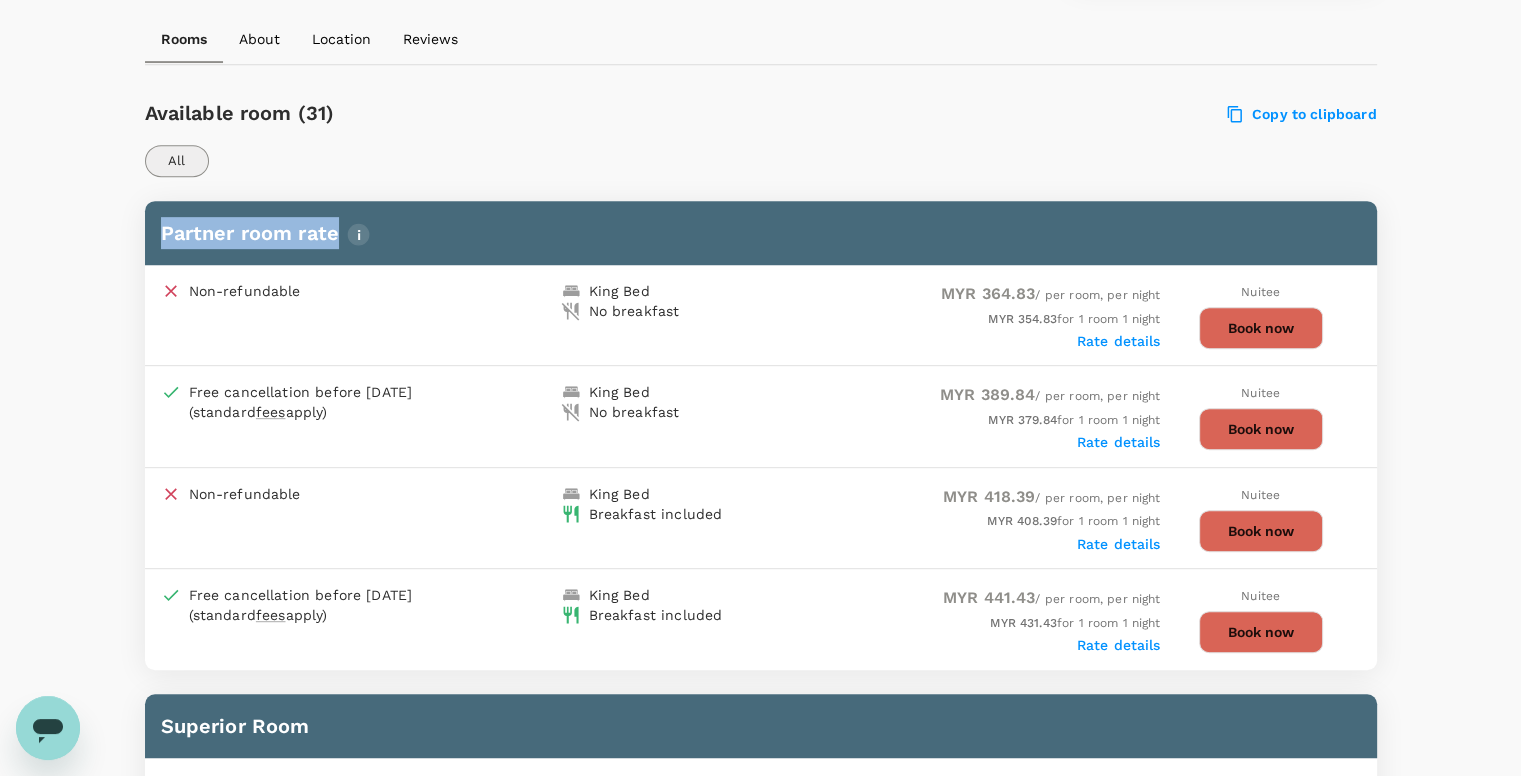 click on "Book now" at bounding box center [1261, 328] 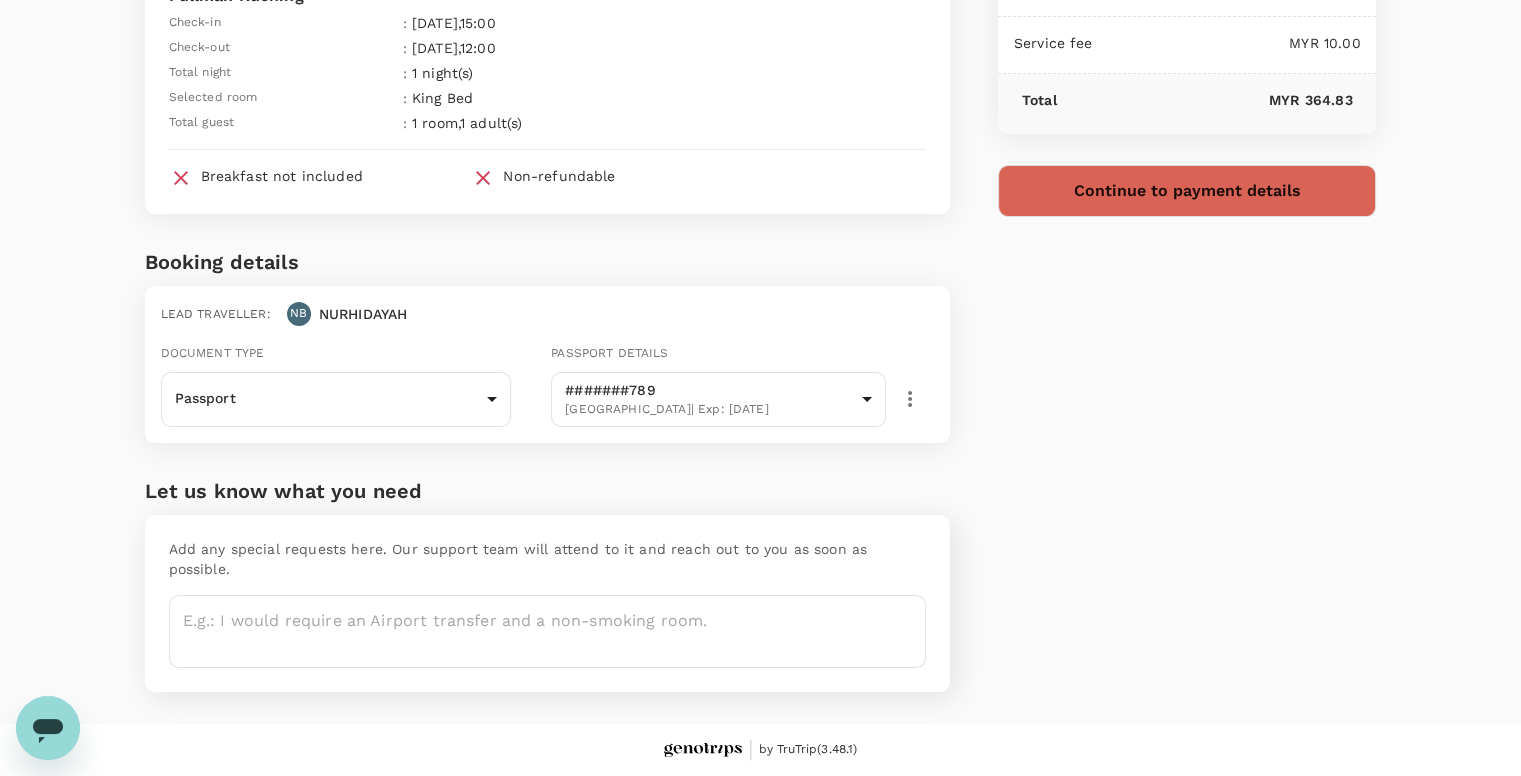 scroll, scrollTop: 0, scrollLeft: 0, axis: both 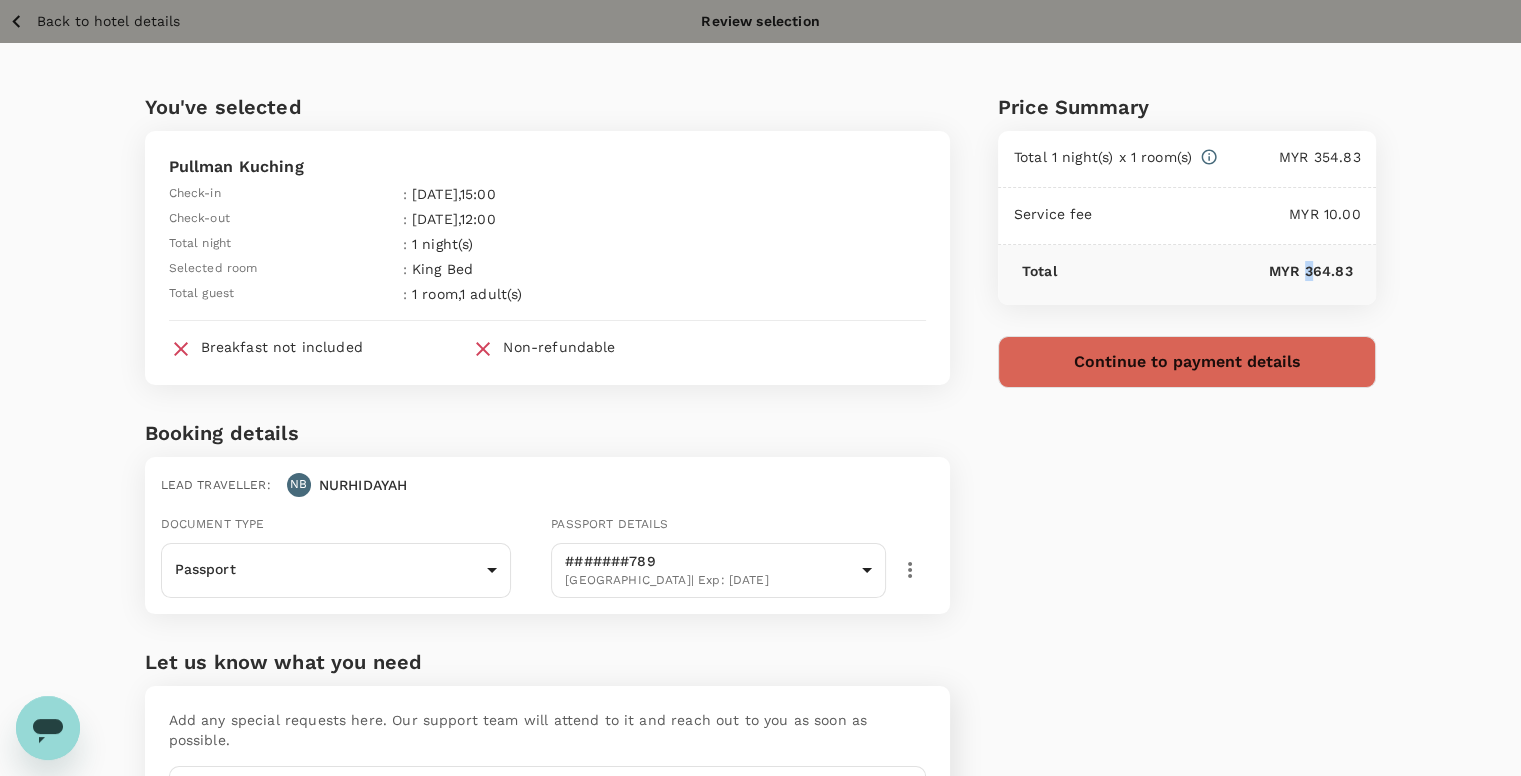 drag, startPoint x: 1305, startPoint y: 271, endPoint x: 1316, endPoint y: 270, distance: 11.045361 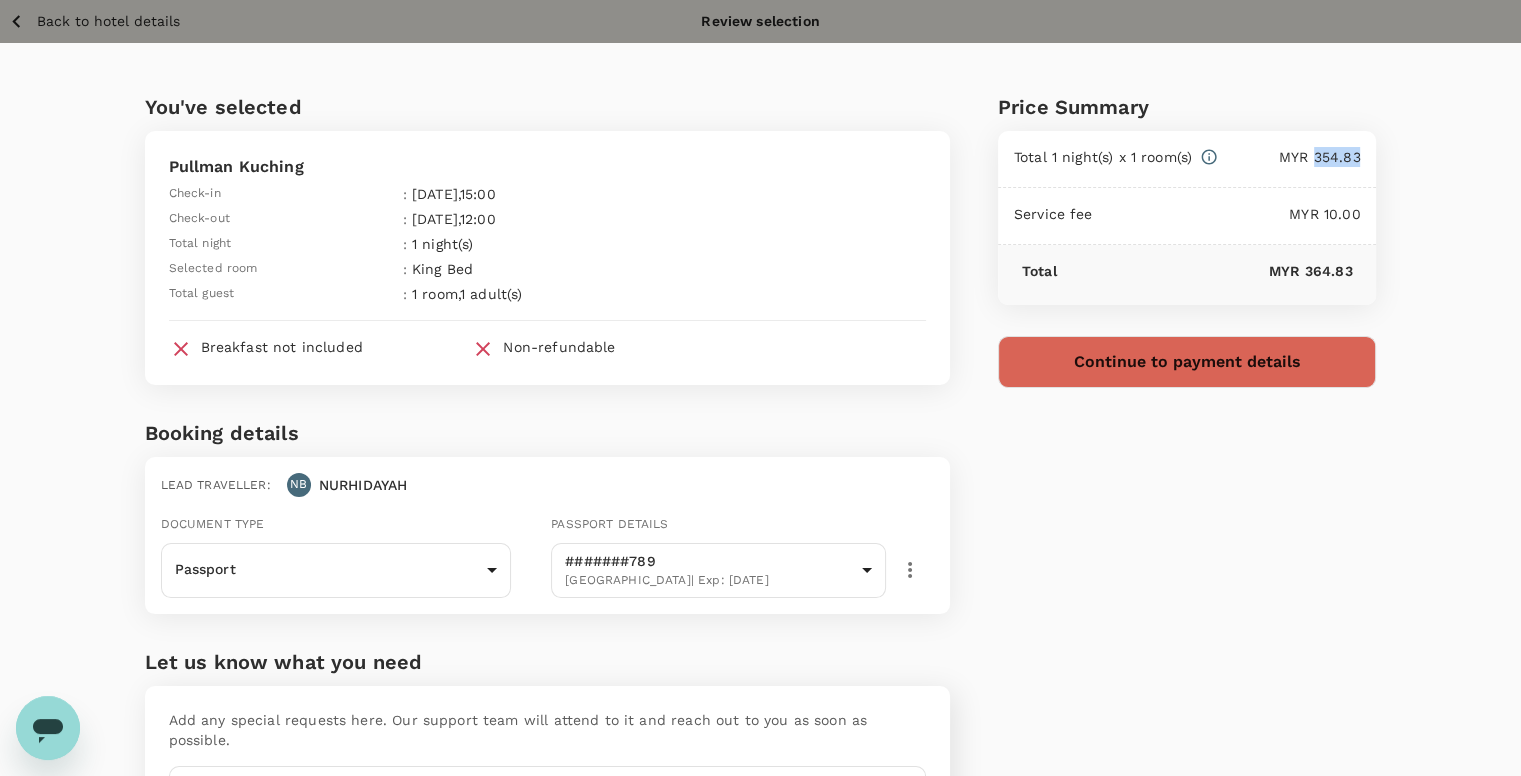 drag, startPoint x: 1315, startPoint y: 157, endPoint x: 1364, endPoint y: 155, distance: 49.0408 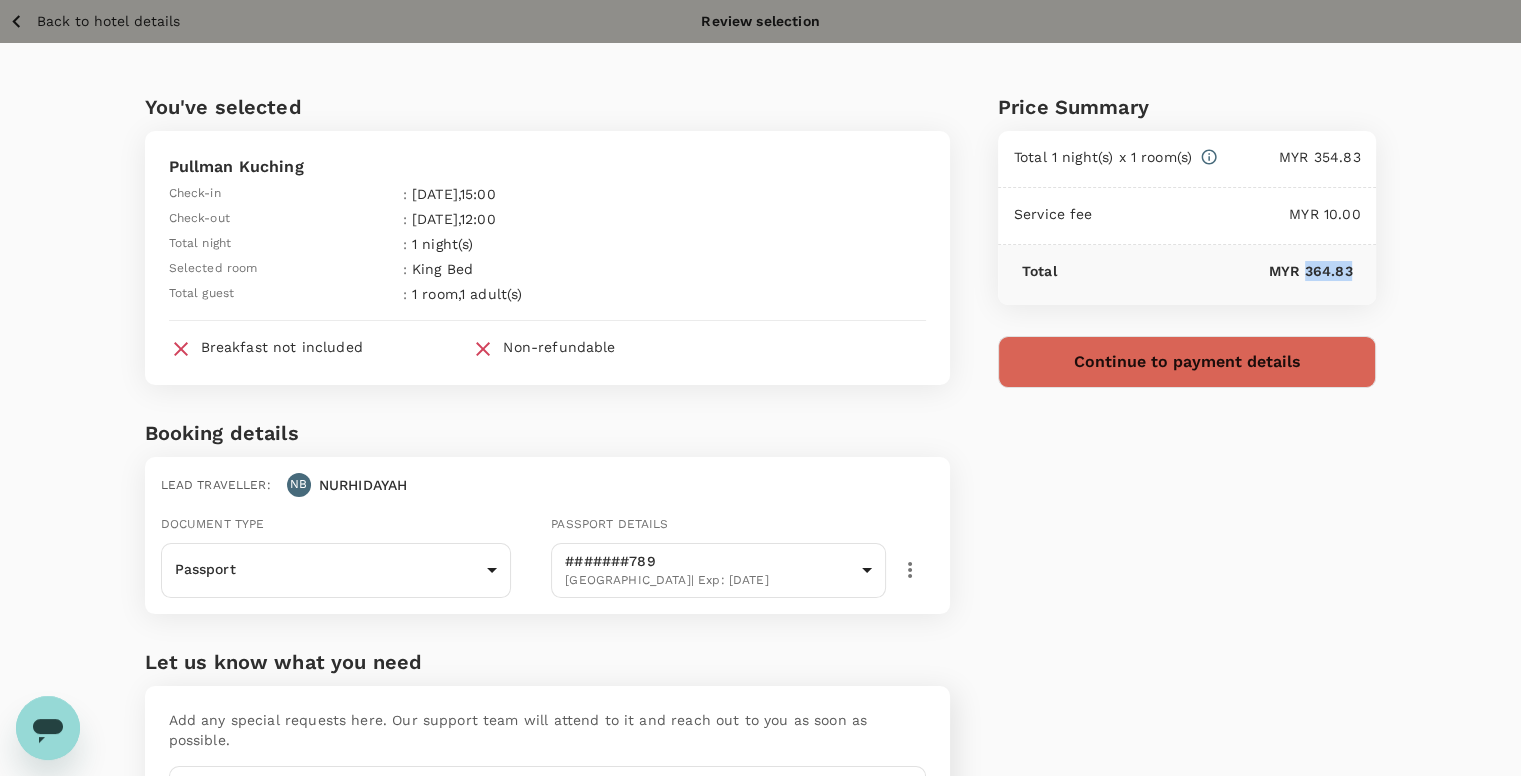 drag, startPoint x: 1304, startPoint y: 270, endPoint x: 1352, endPoint y: 270, distance: 48 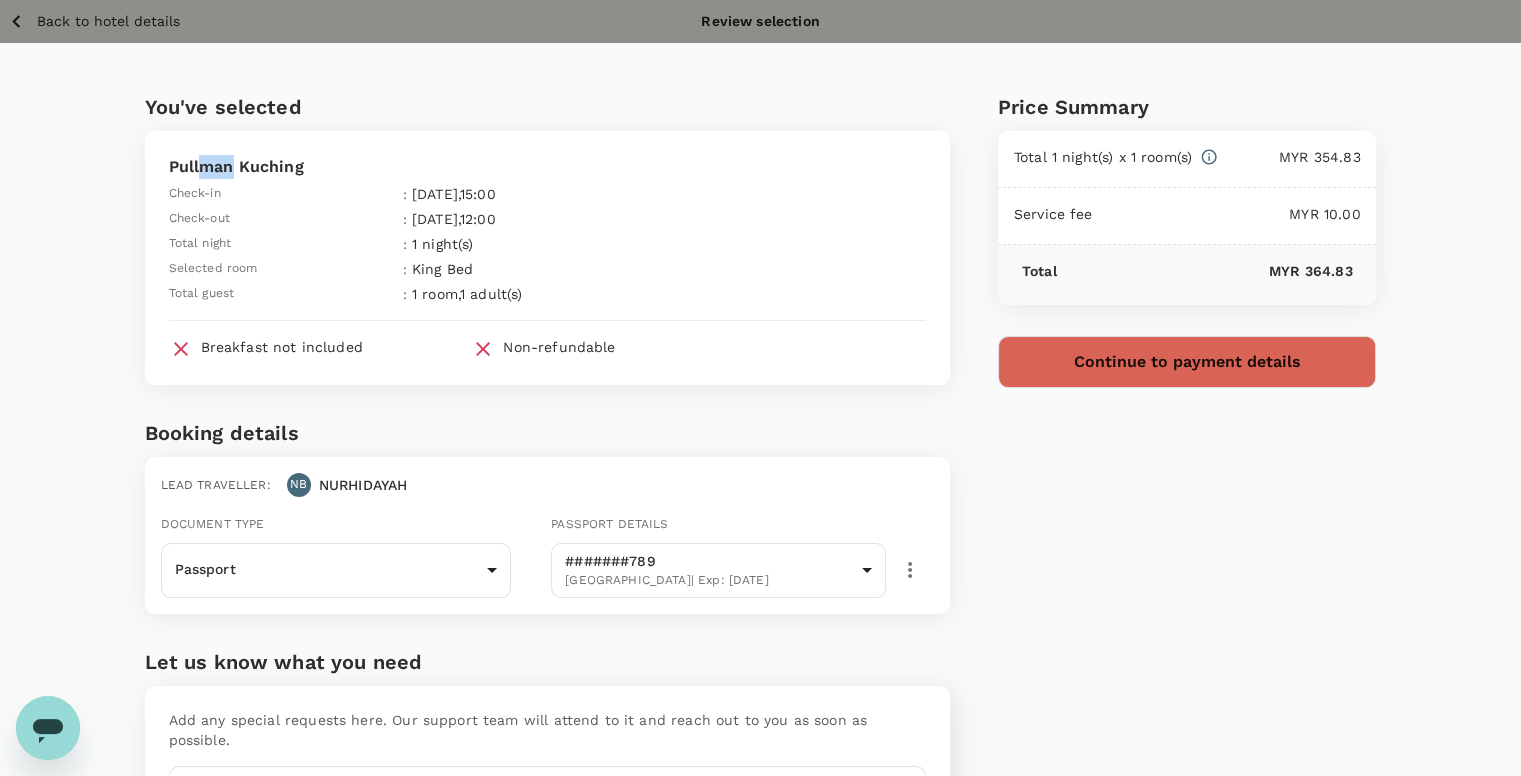 drag, startPoint x: 198, startPoint y: 148, endPoint x: 528, endPoint y: 284, distance: 356.92575 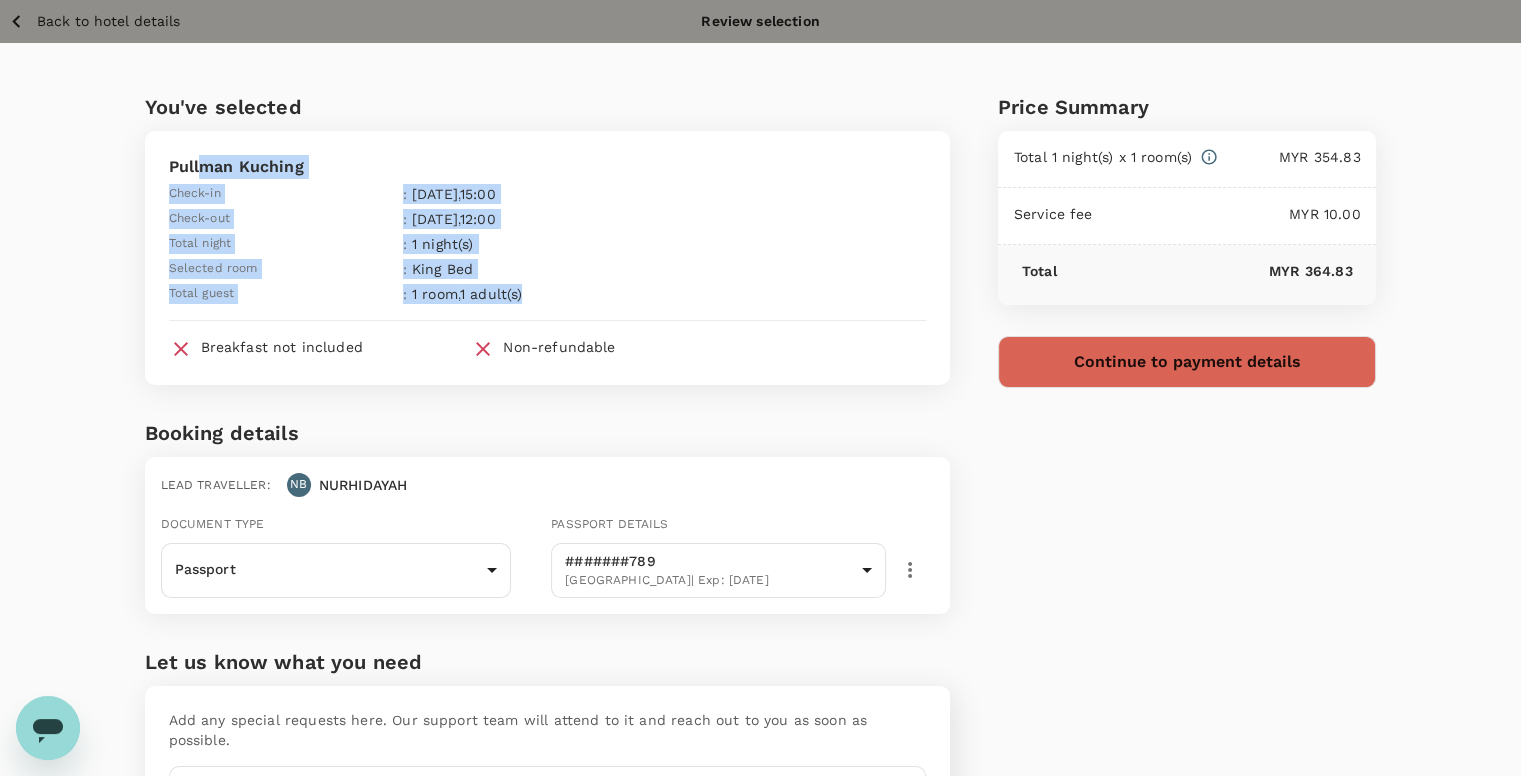 click on "Pullman Kuching Check-in : 01 Aug 2025 ,  15:00 Check-out : 02 Aug 2025 ,  12:00 Total night : 1   night(s) Selected room : King Bed Total guest : 1   room ,  1   adult(s) Breakfast not included Non-refundable" at bounding box center (547, 258) 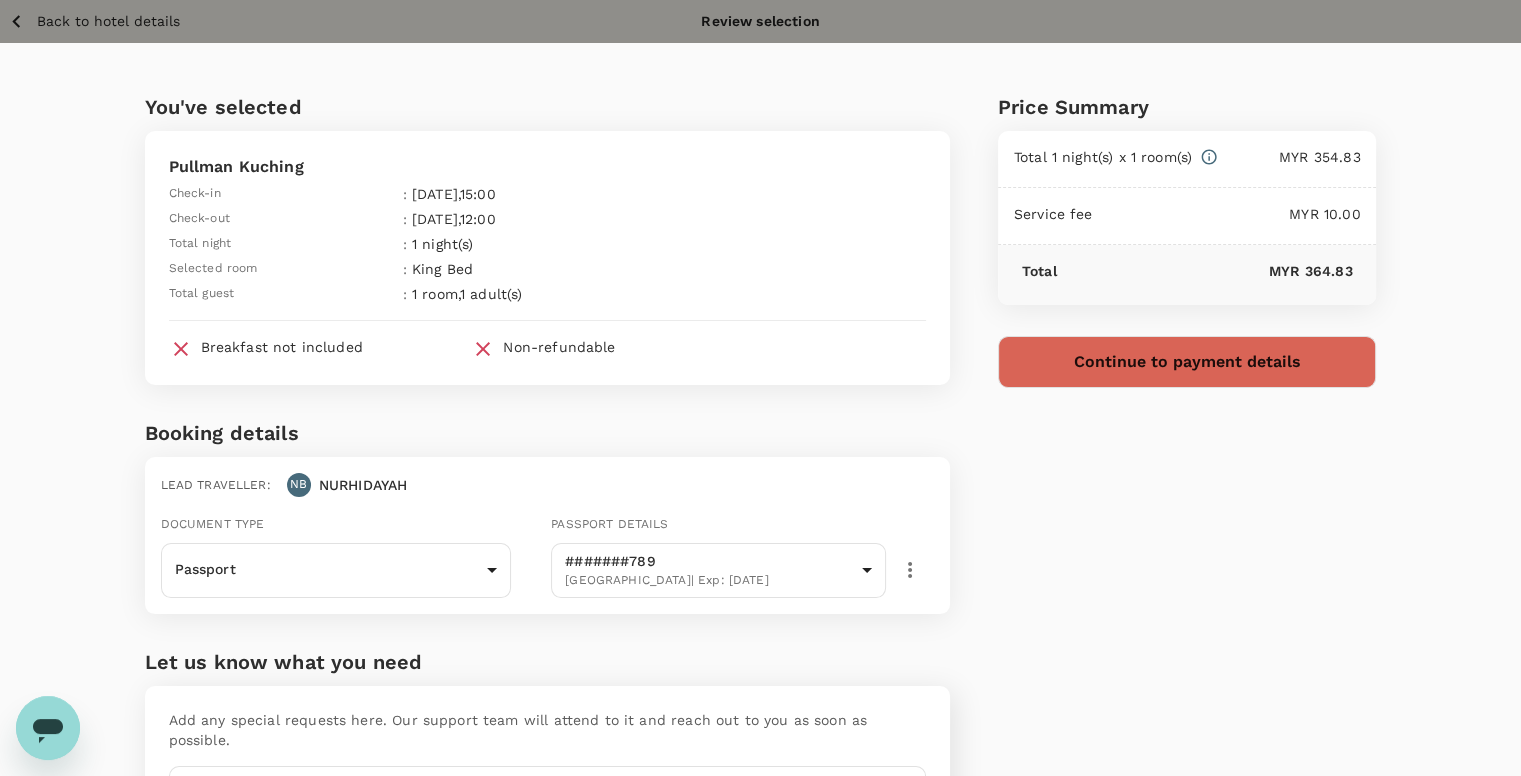 click on "Back to hotel details" at bounding box center (108, 21) 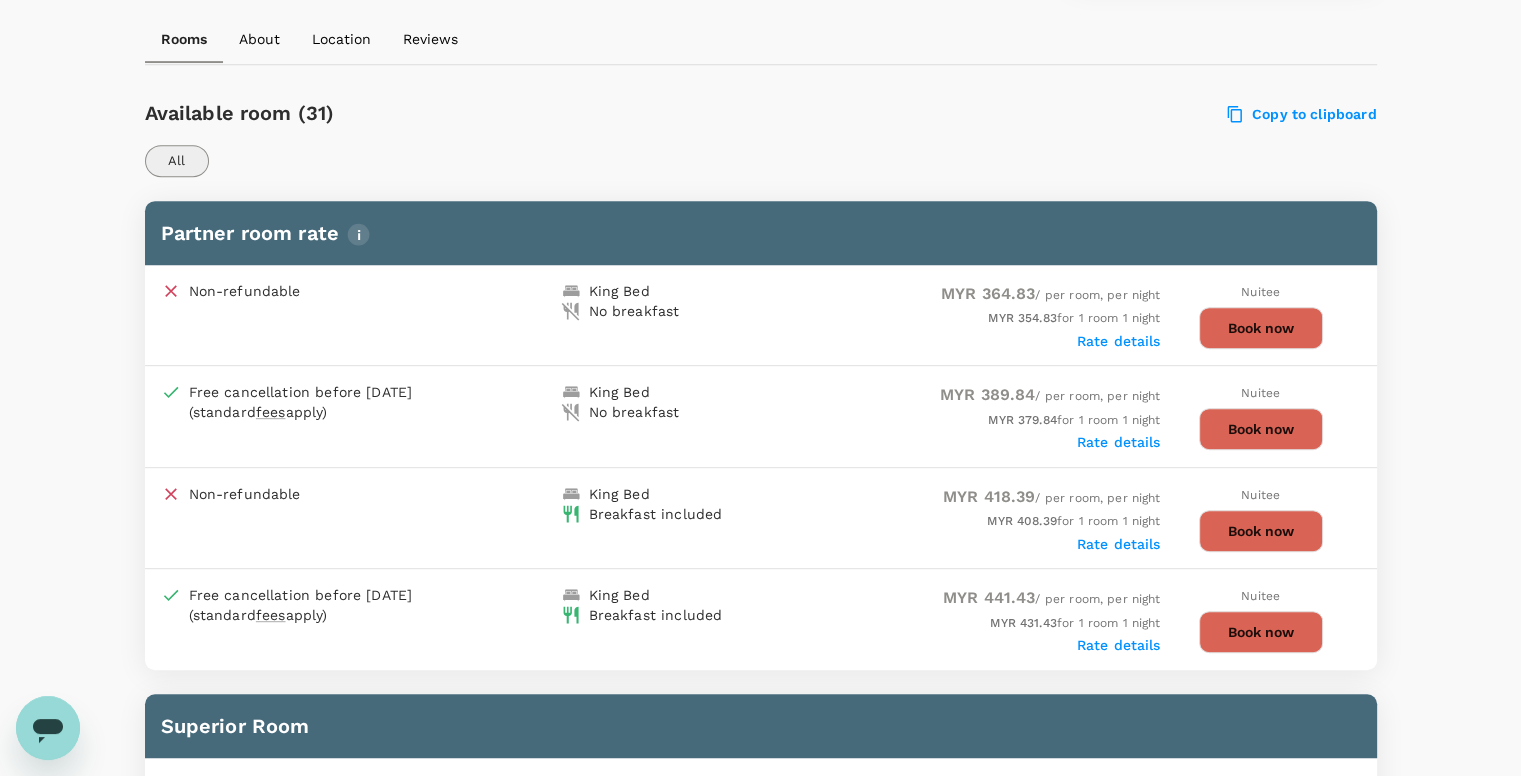 scroll, scrollTop: 886, scrollLeft: 0, axis: vertical 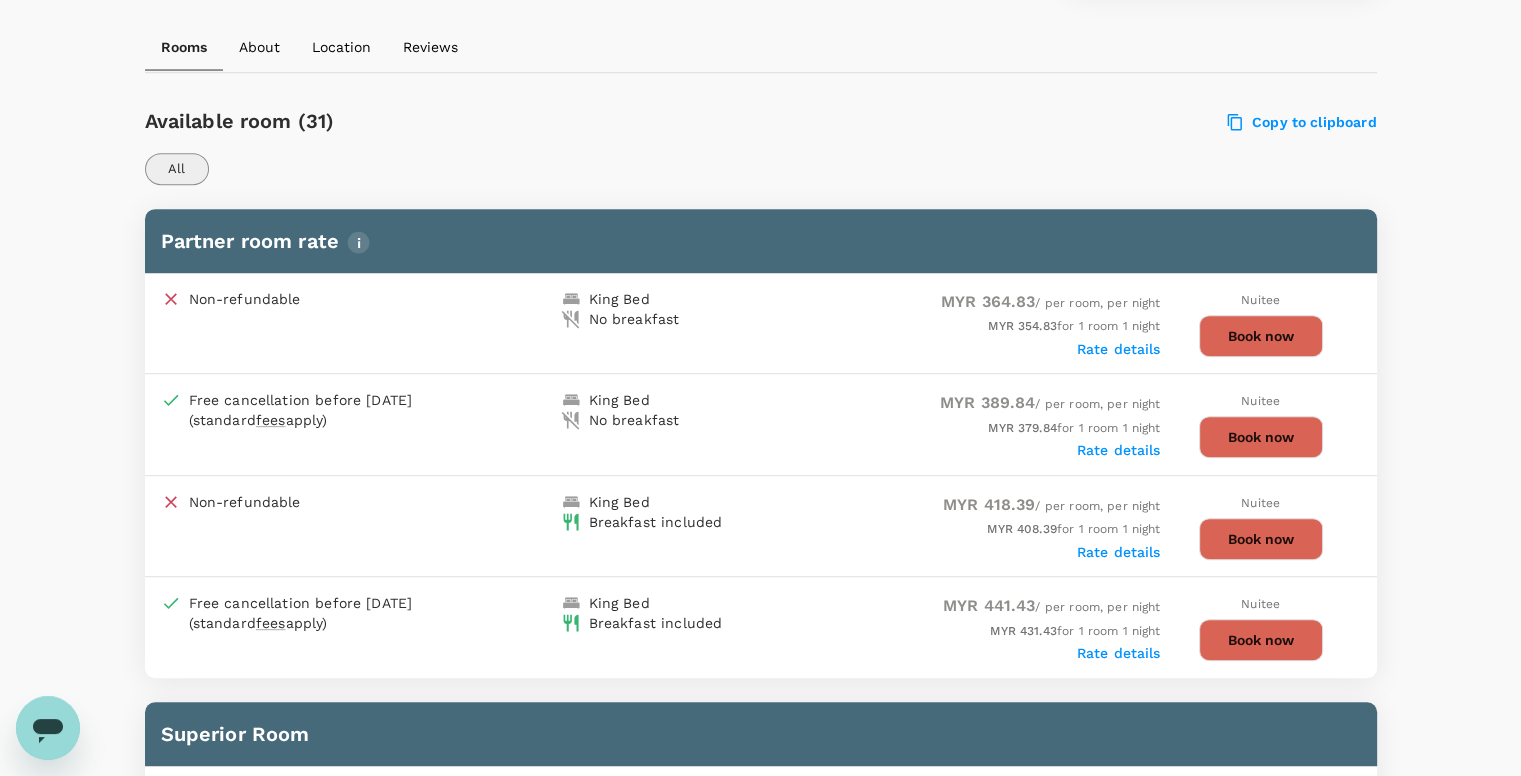 click on "Book now" at bounding box center (1261, 336) 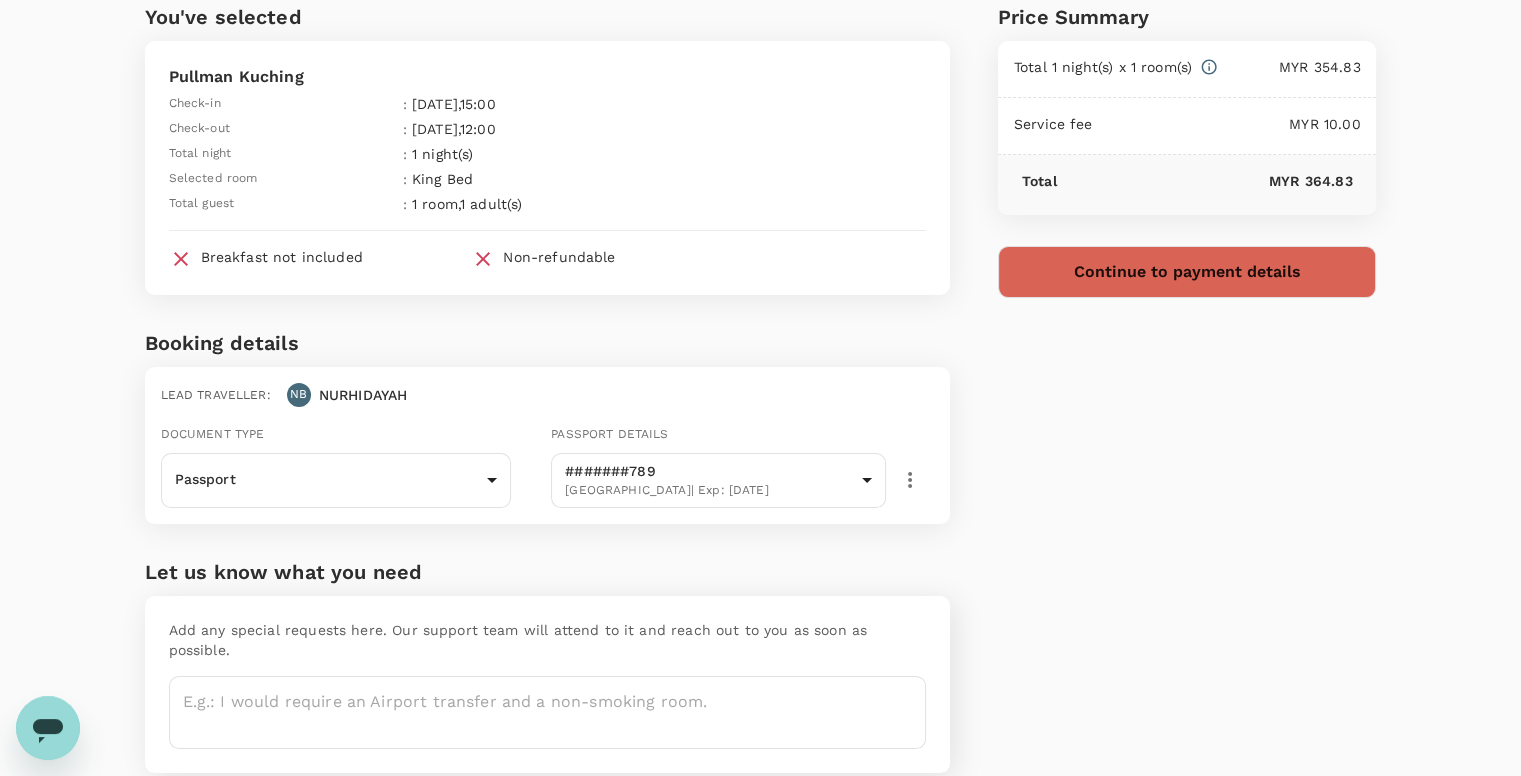 scroll, scrollTop: 0, scrollLeft: 0, axis: both 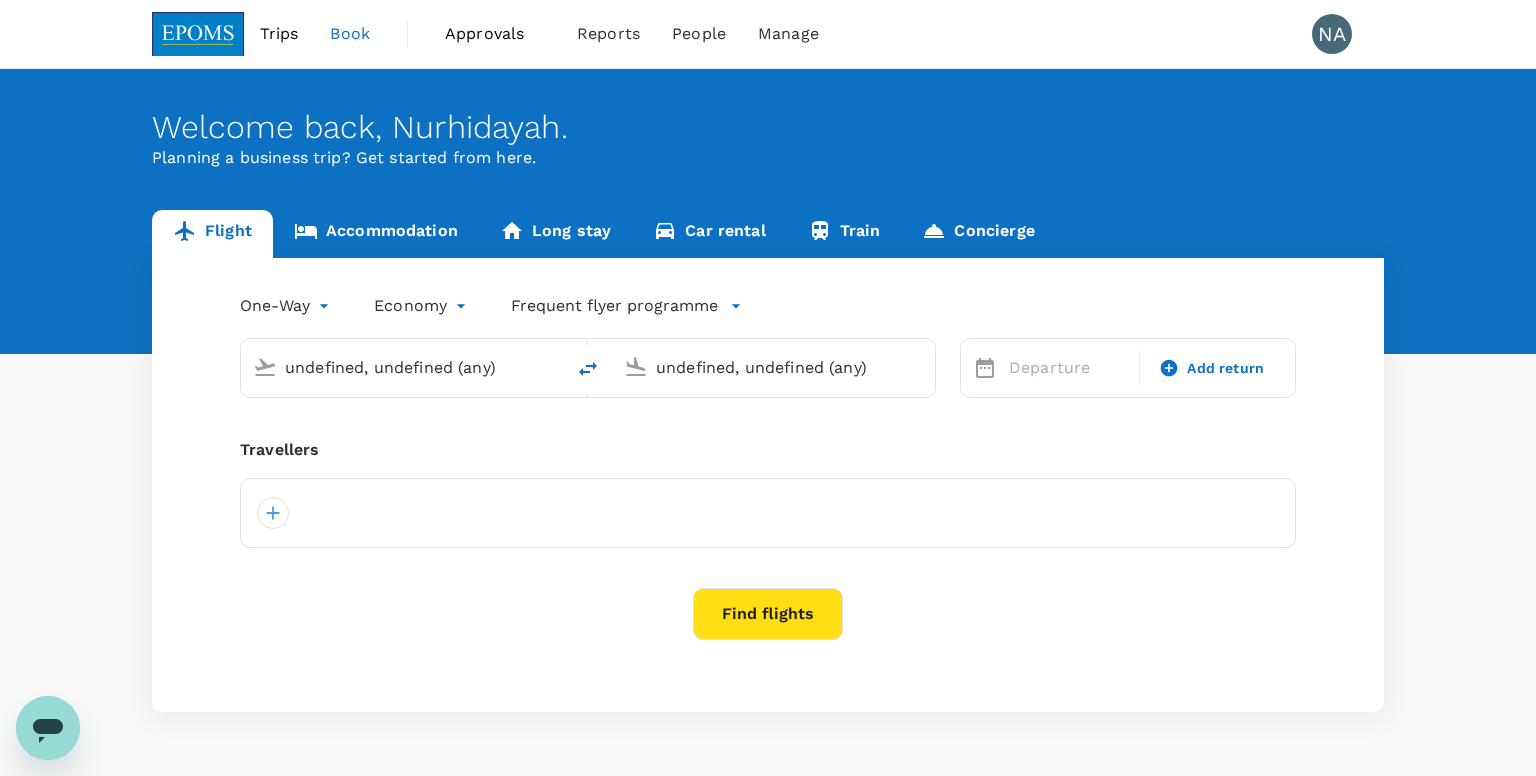 type 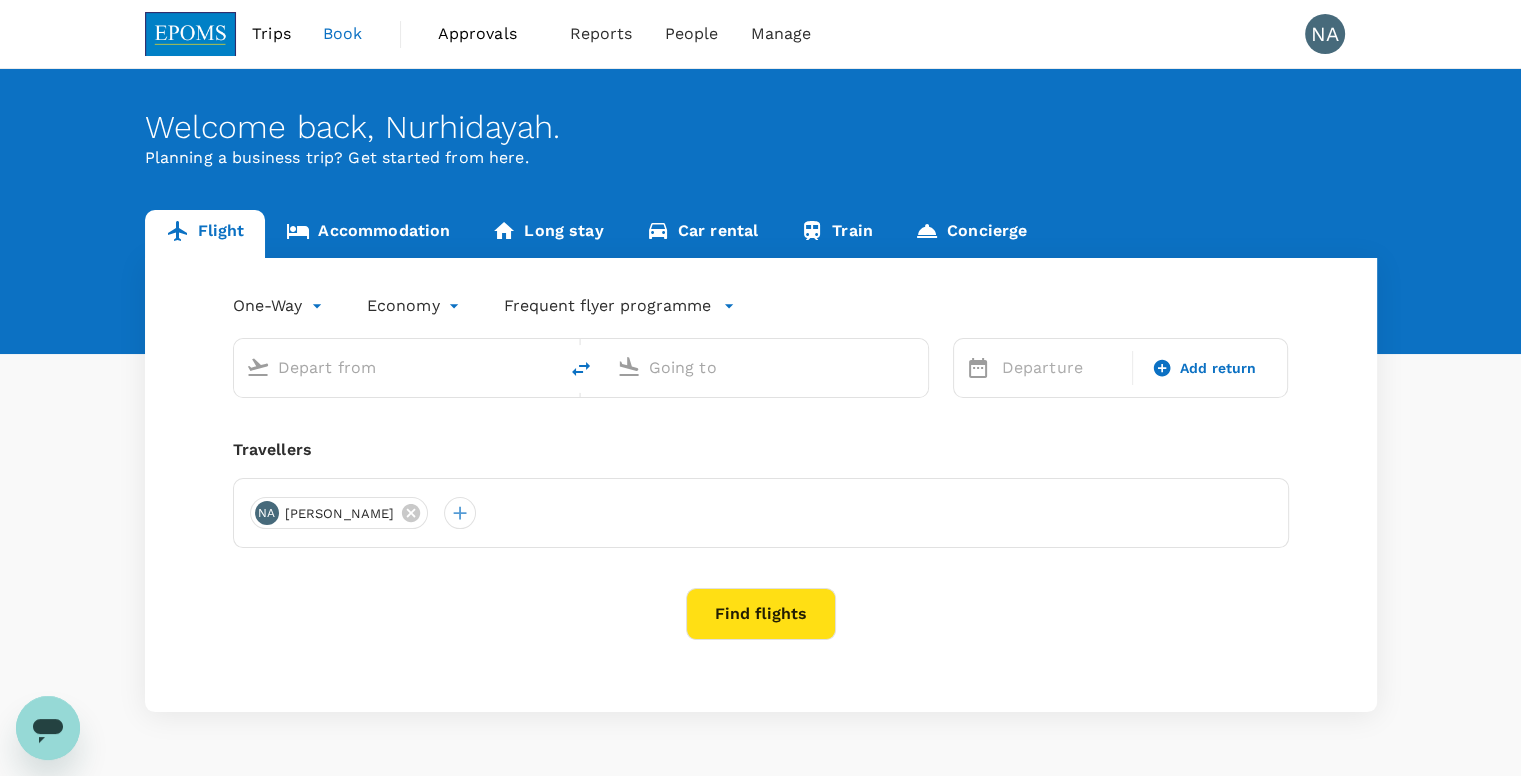 type on "roundtrip" 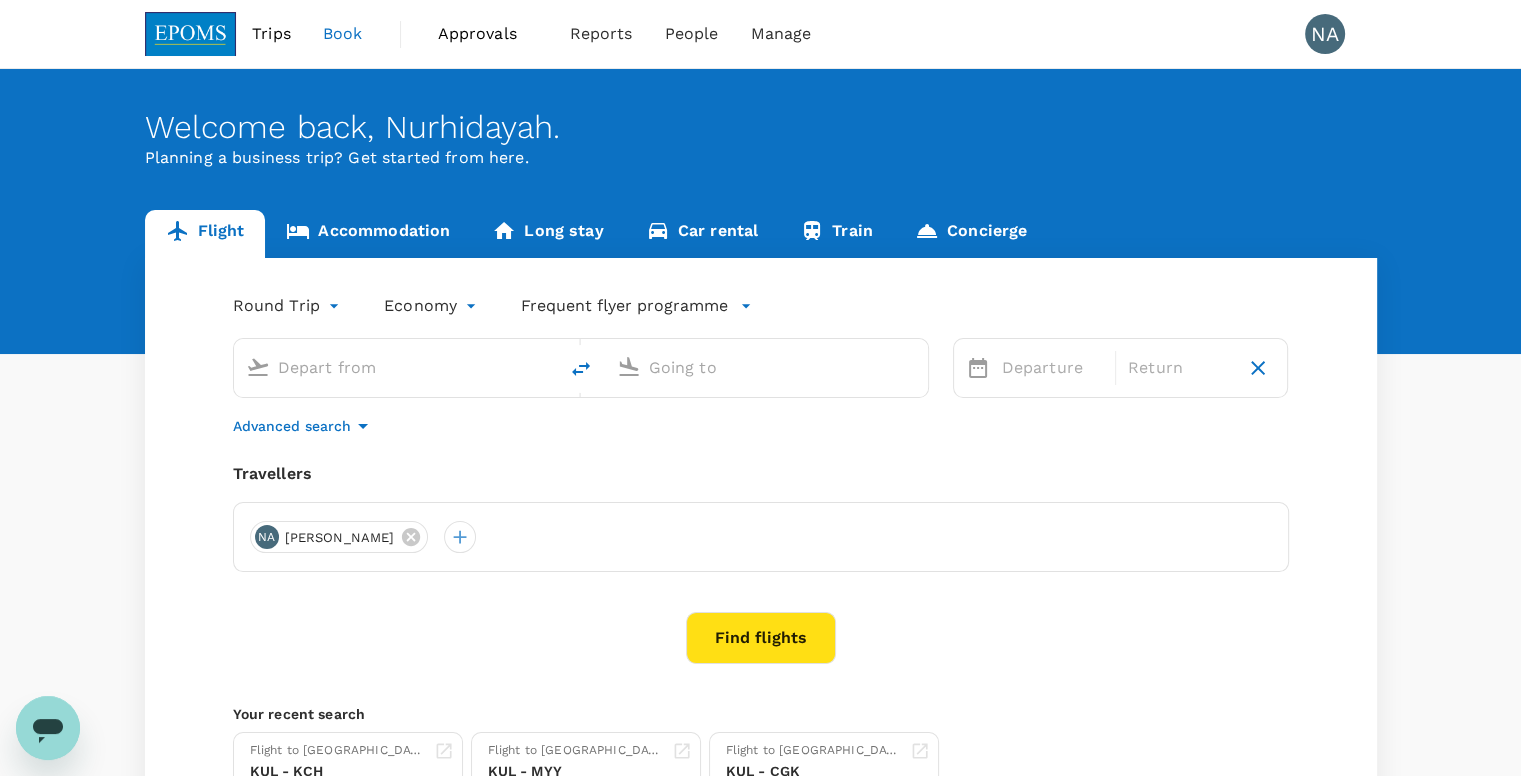 type on "Kuala Lumpur Intl ([GEOGRAPHIC_DATA])" 